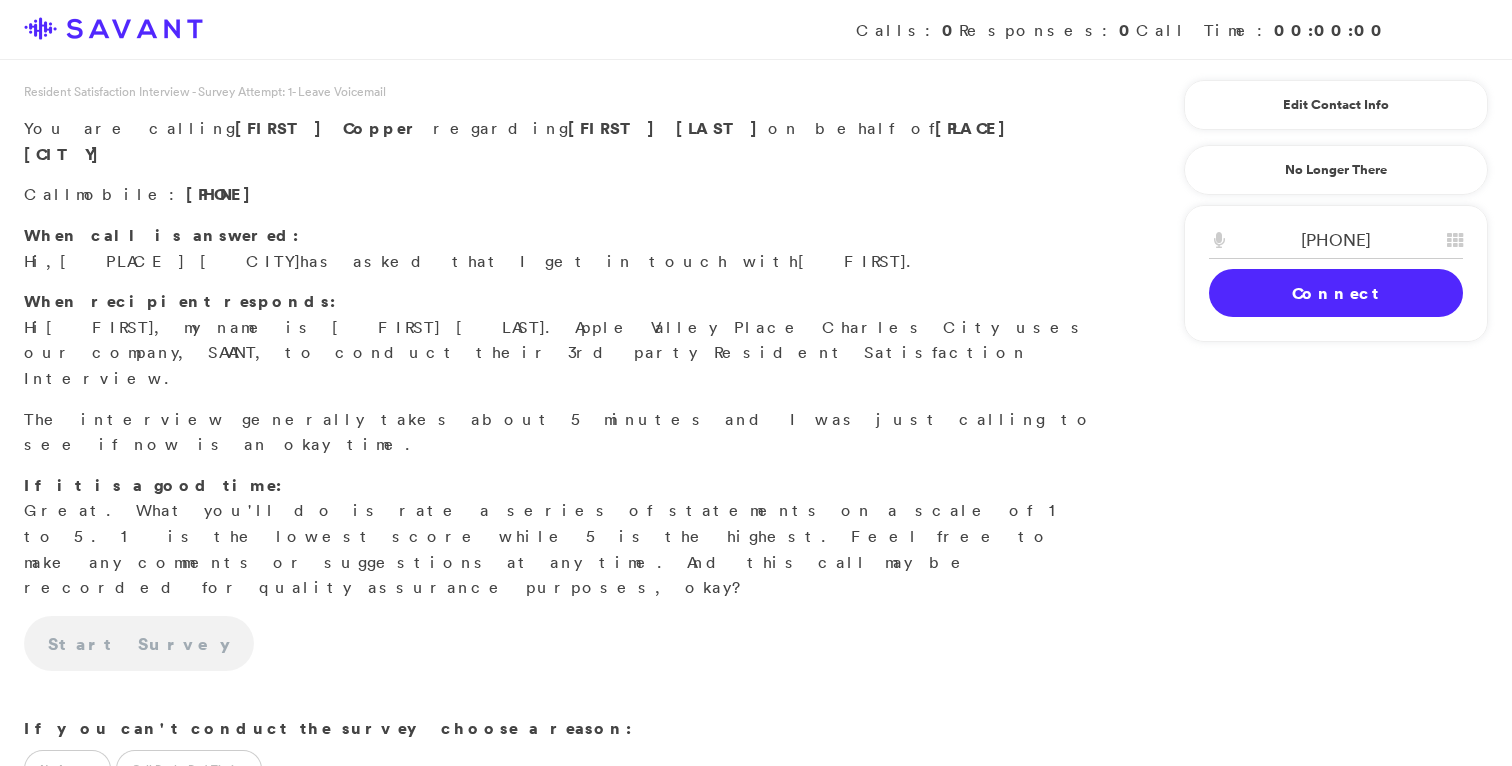 scroll, scrollTop: 0, scrollLeft: 0, axis: both 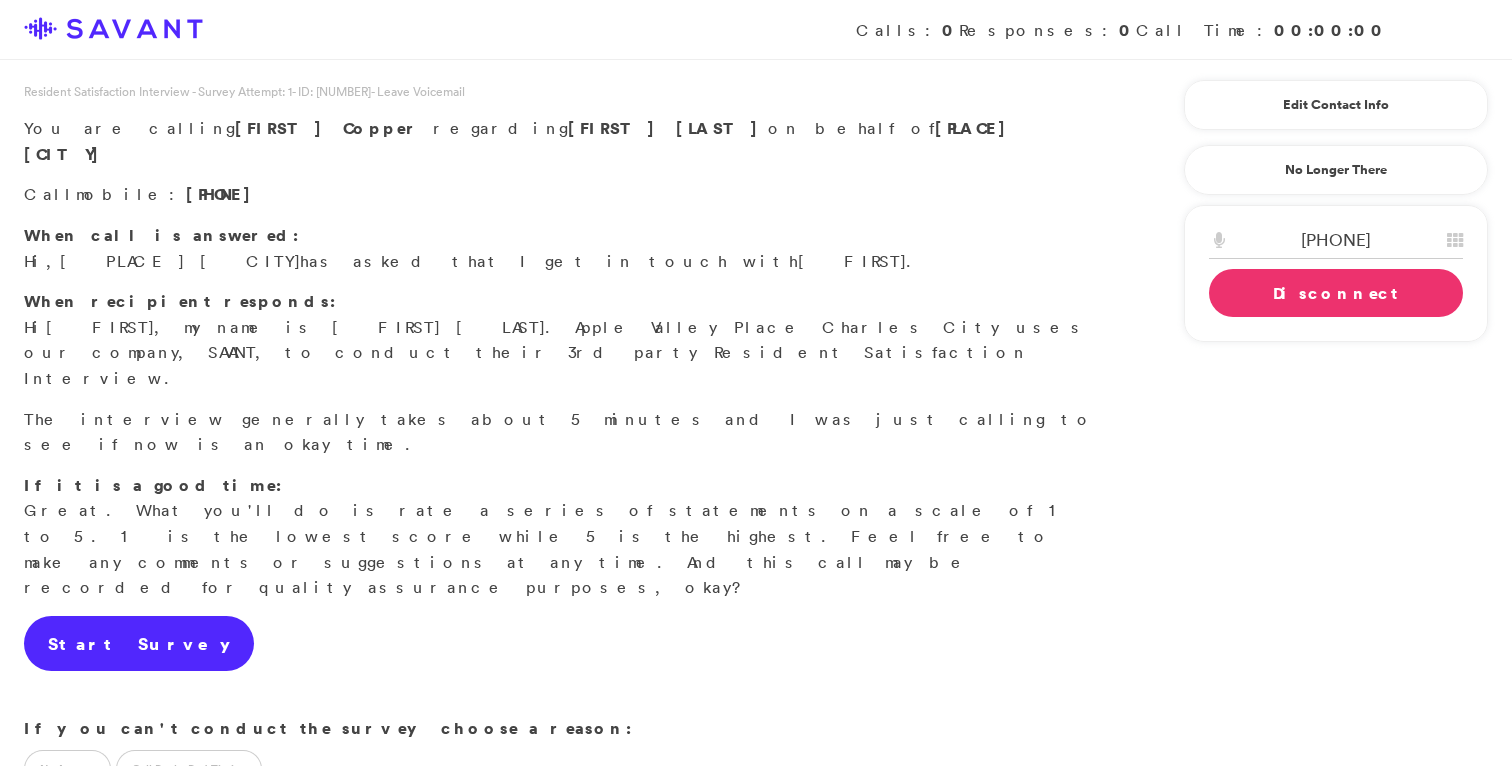 click on "Start Survey" at bounding box center [139, 644] 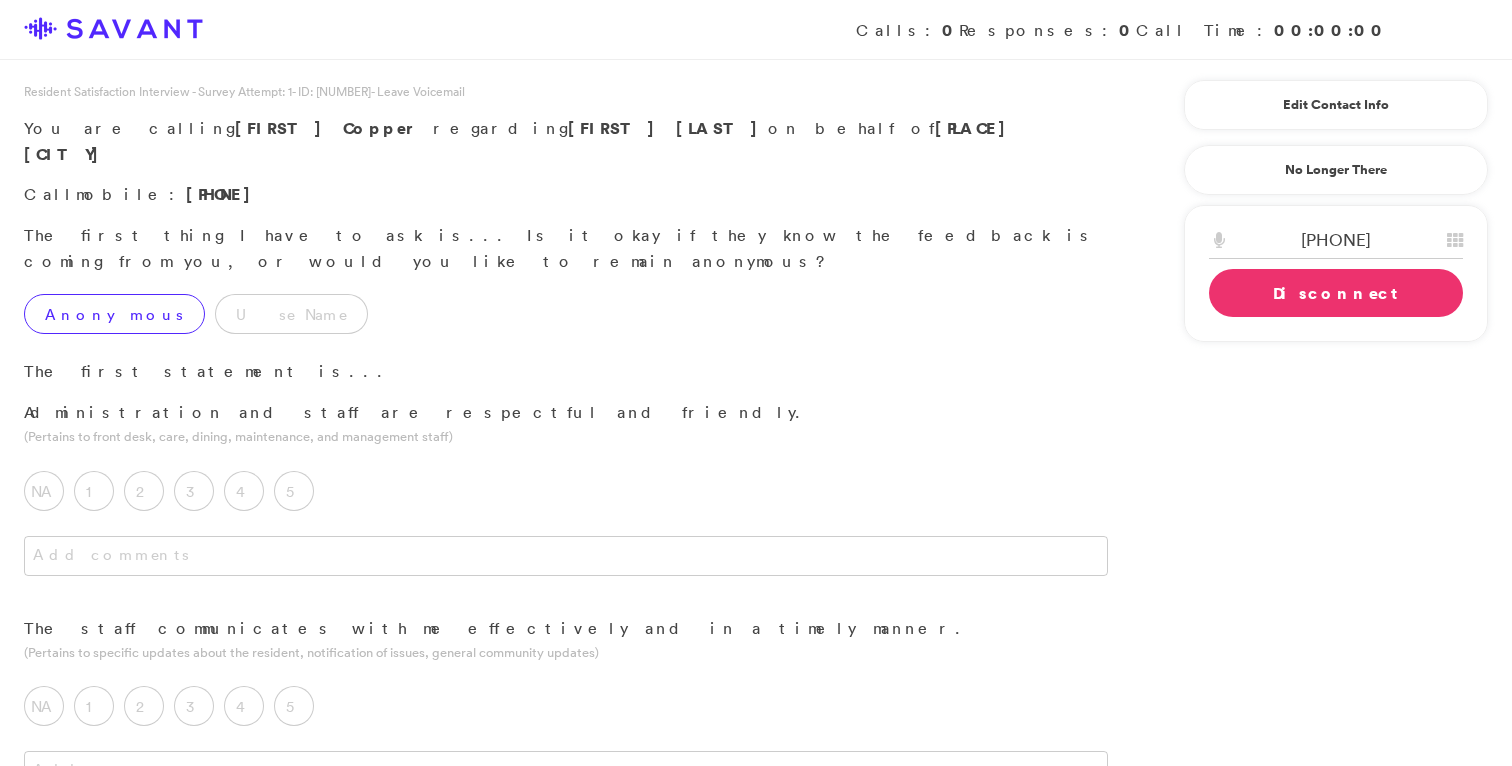 click on "Anonymous" at bounding box center [114, 314] 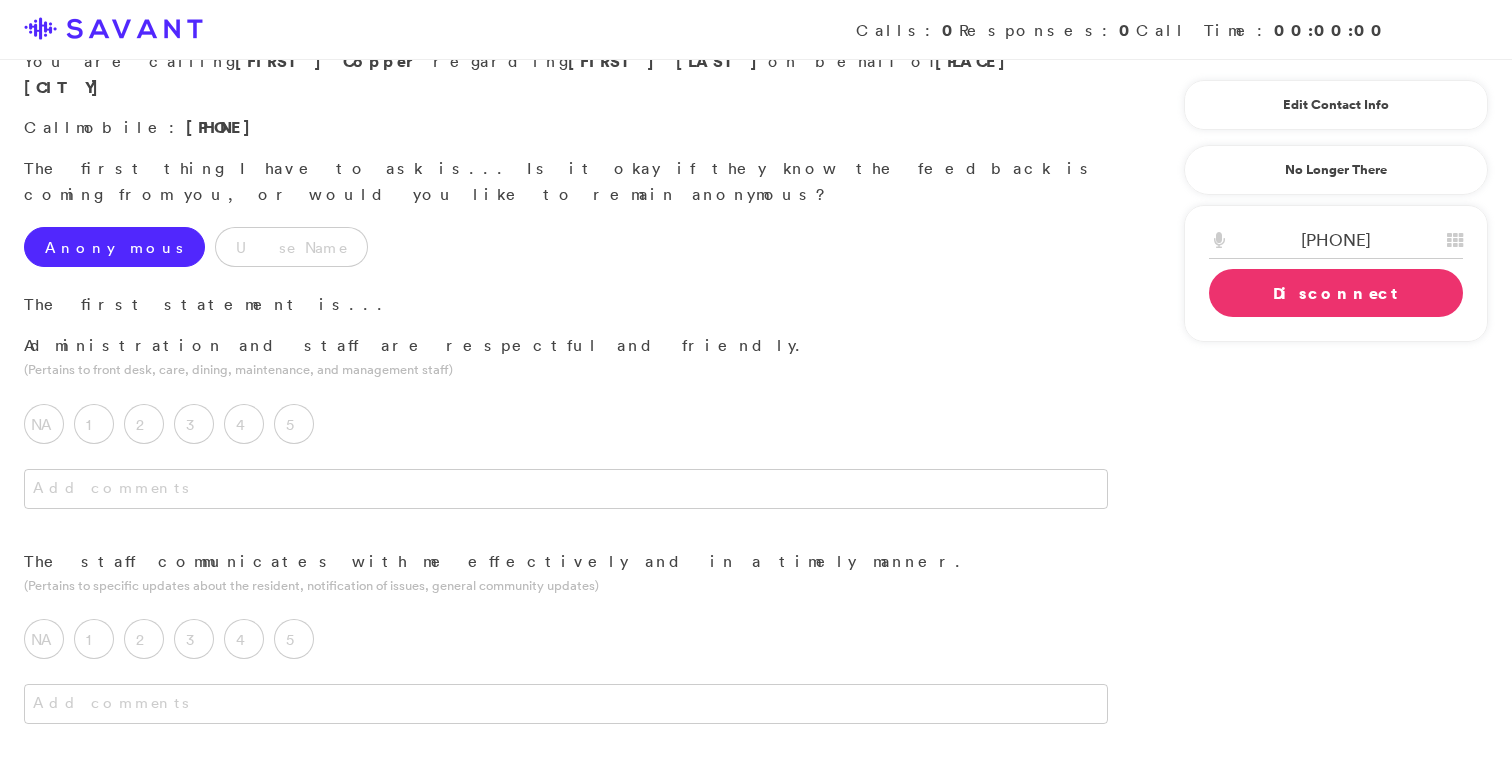 scroll, scrollTop: 73, scrollLeft: 0, axis: vertical 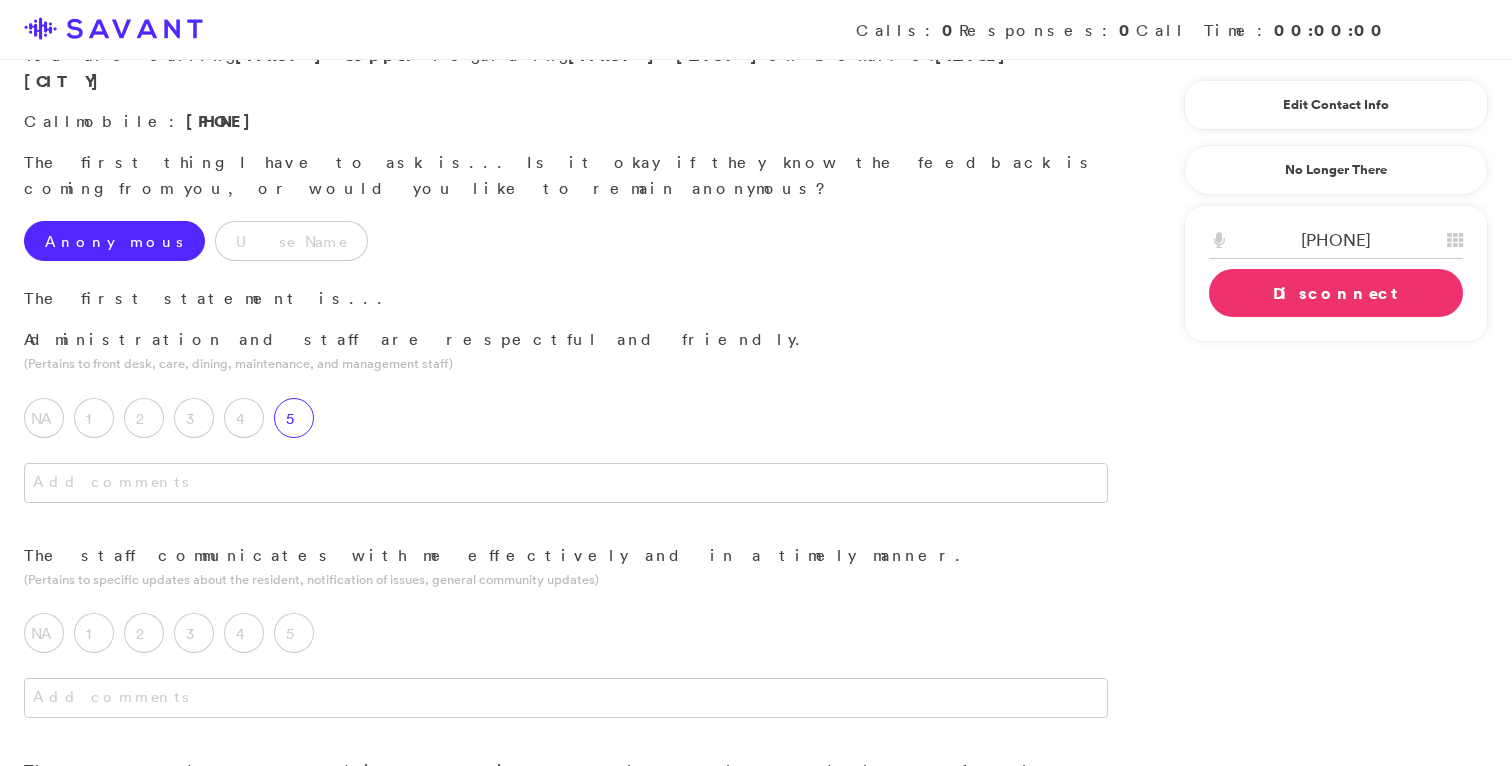 click on "5" at bounding box center [294, 418] 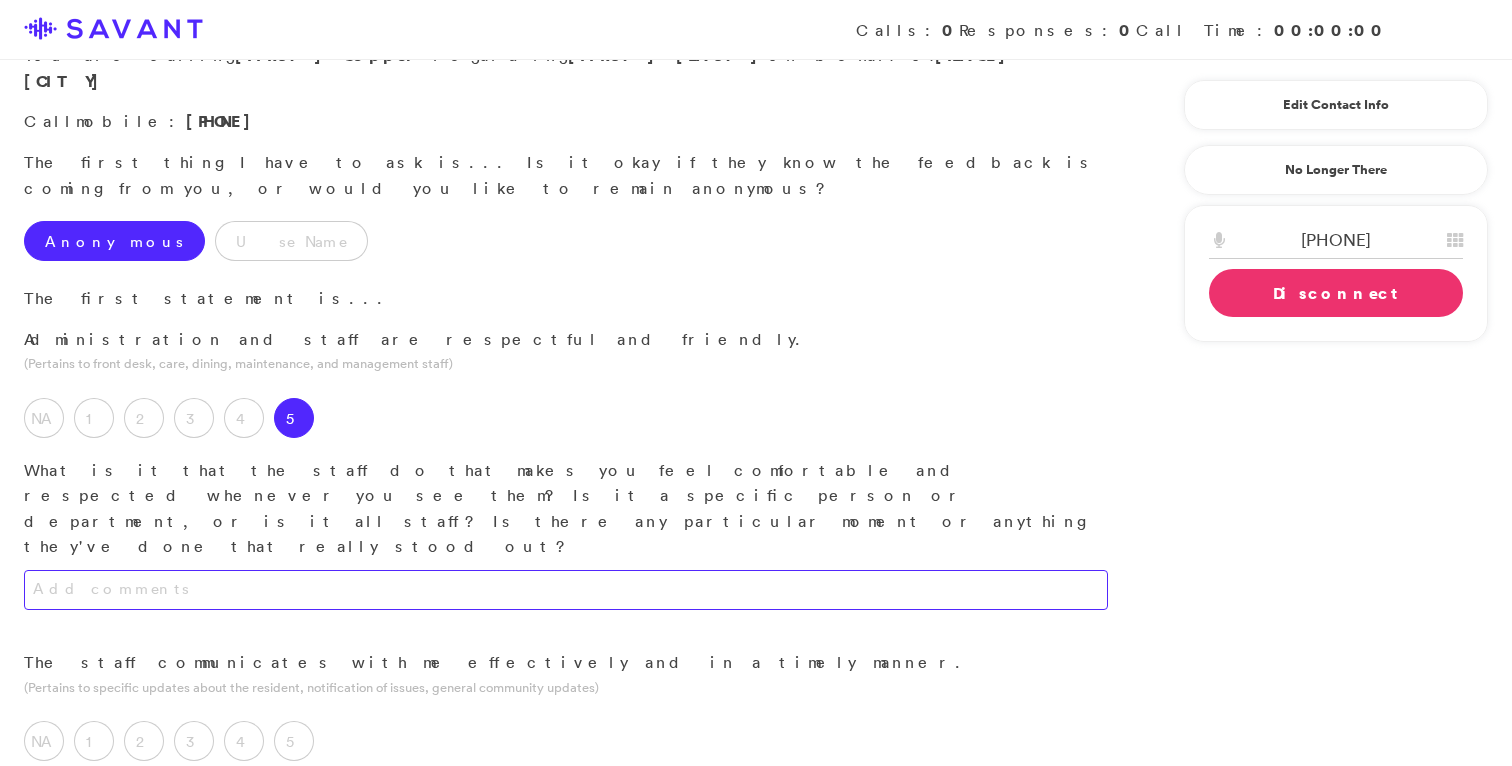 click at bounding box center (566, 590) 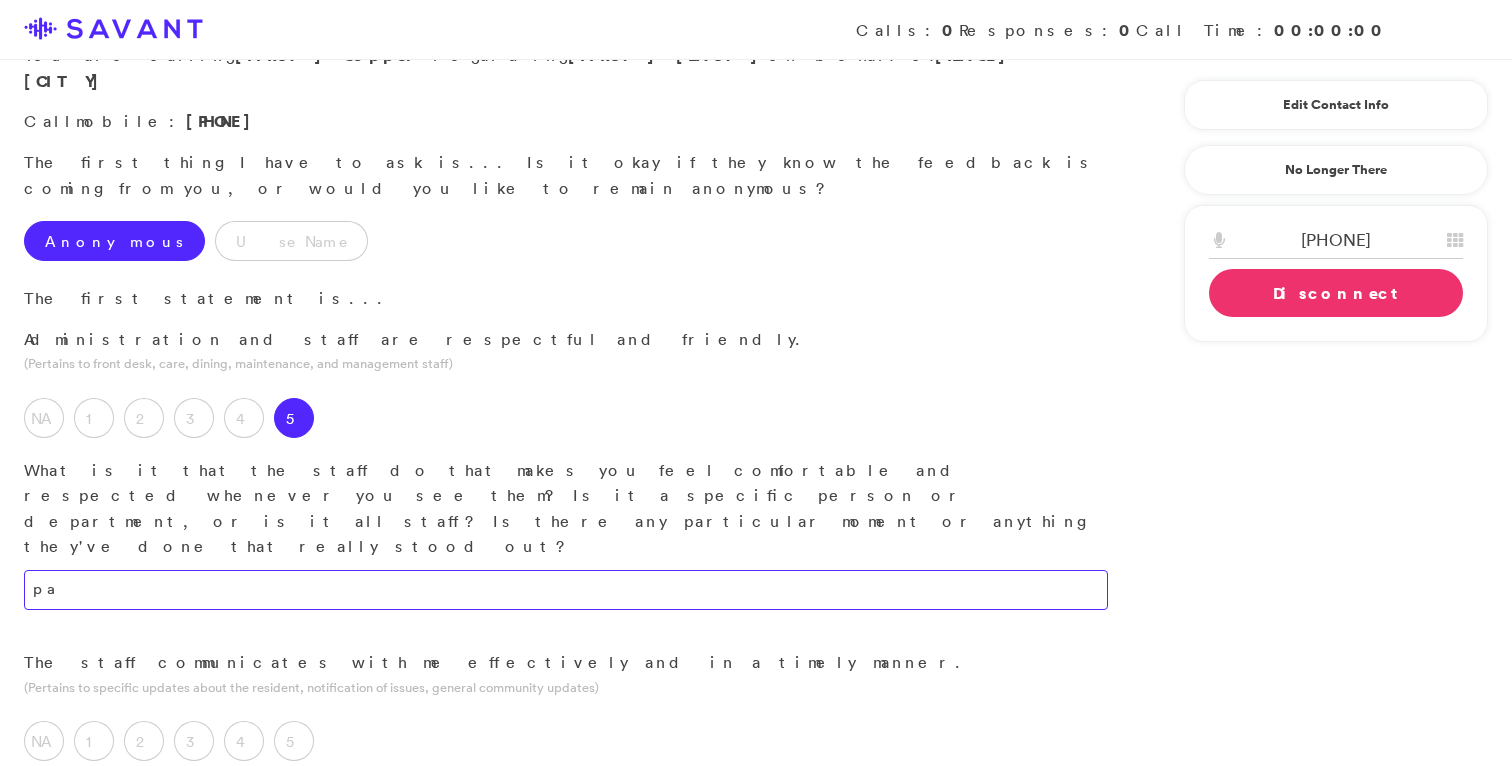 type on "p" 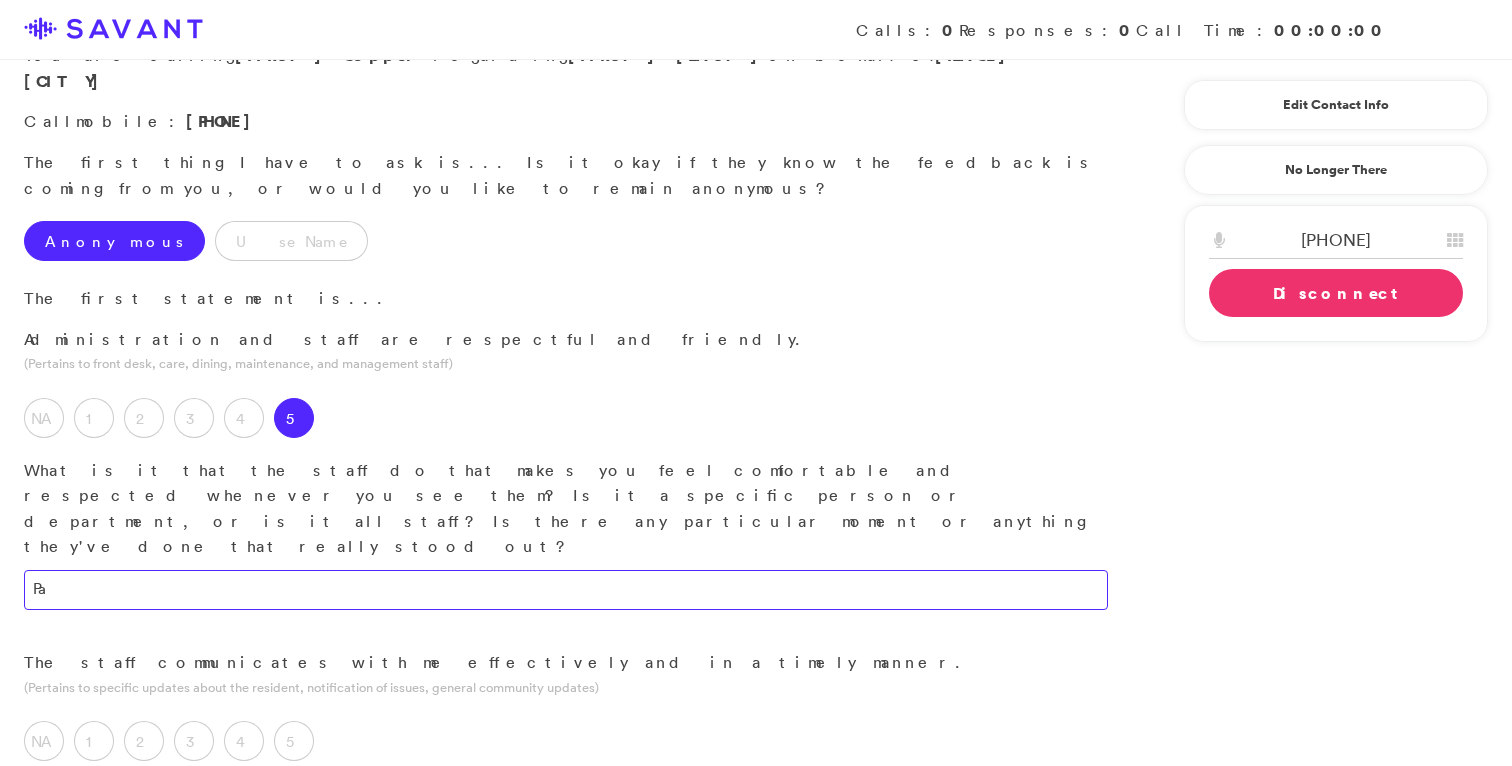 type on "P" 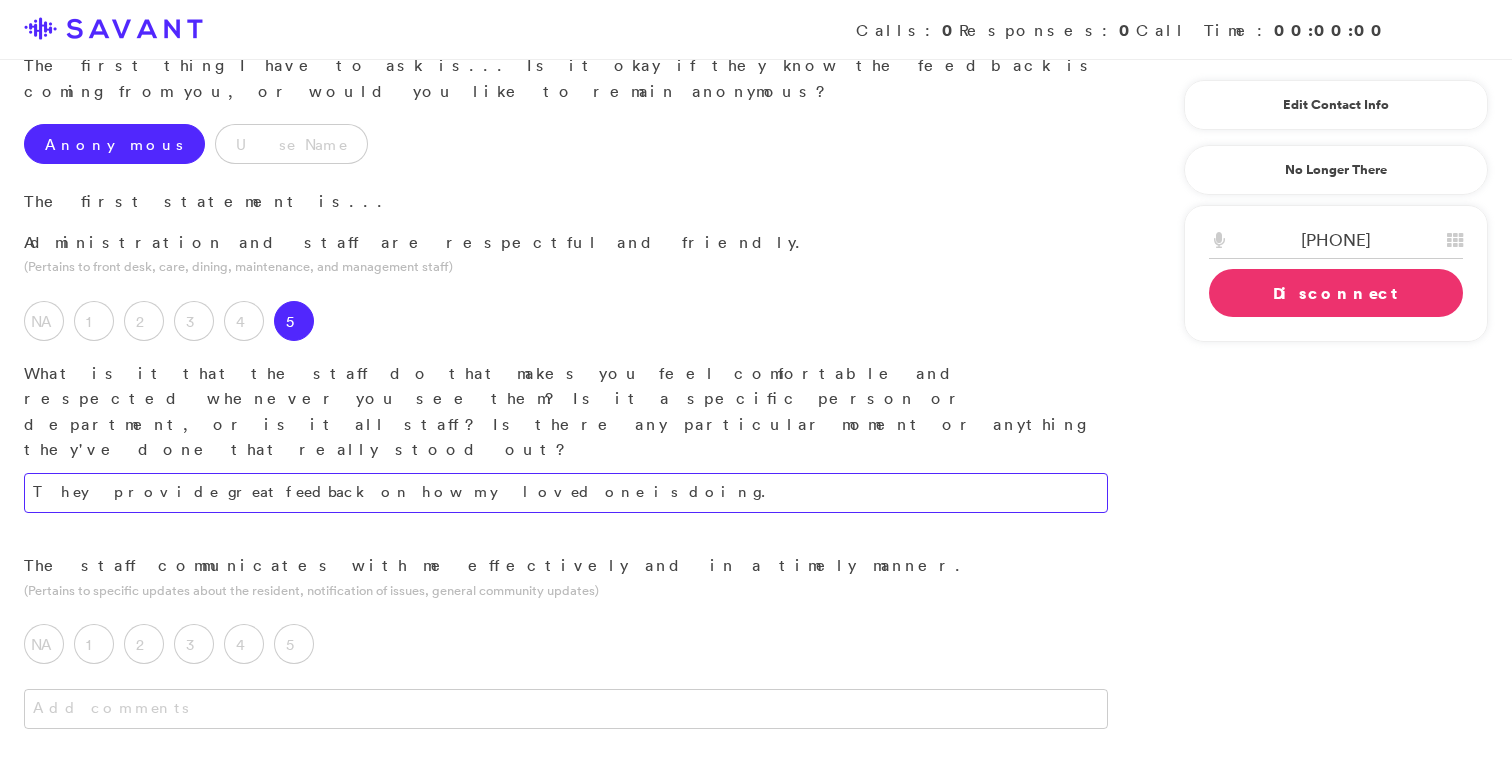 scroll, scrollTop: 174, scrollLeft: 0, axis: vertical 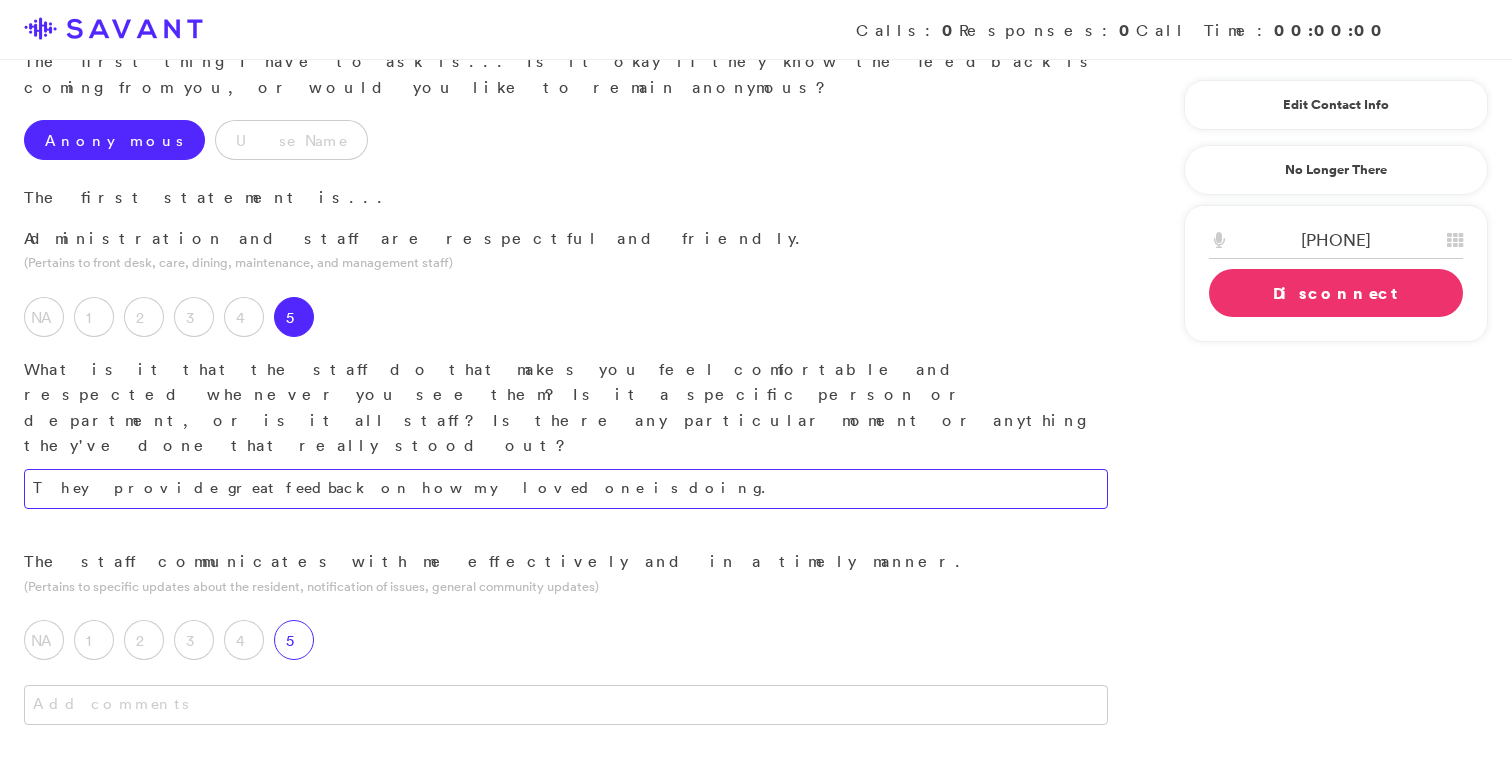 type on "They provide great feedback on how my loved one is doing." 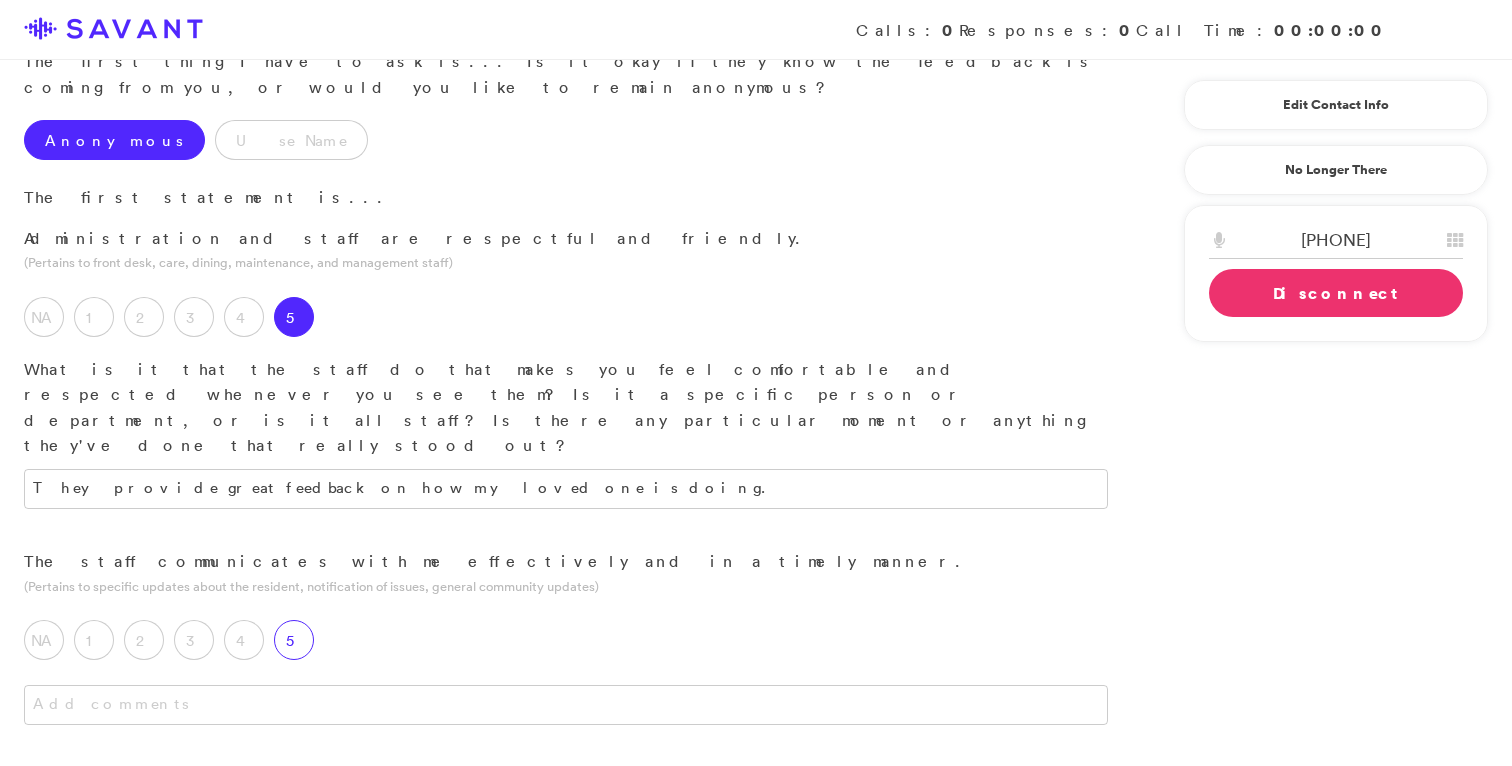 click on "5" at bounding box center (294, 640) 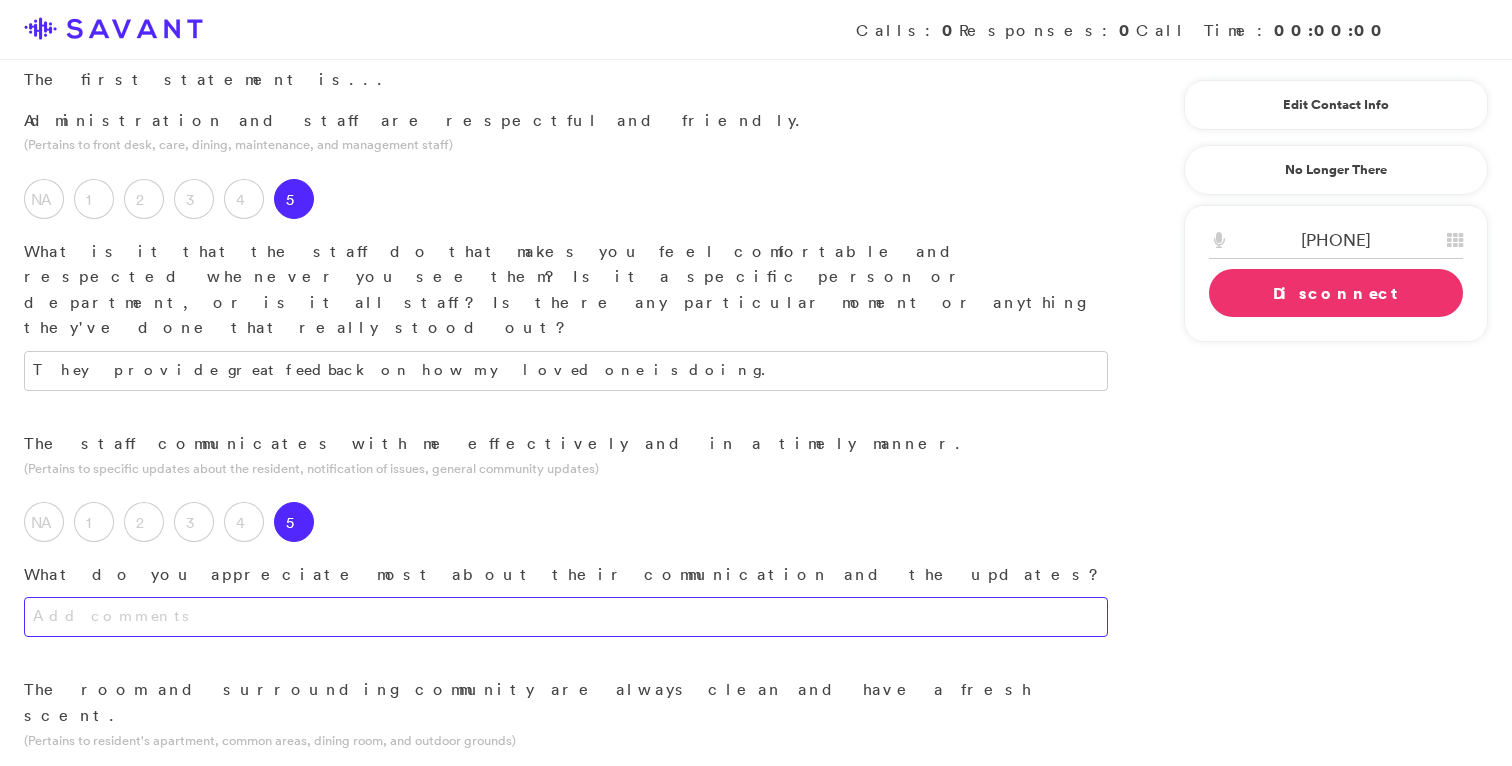 scroll, scrollTop: 293, scrollLeft: 0, axis: vertical 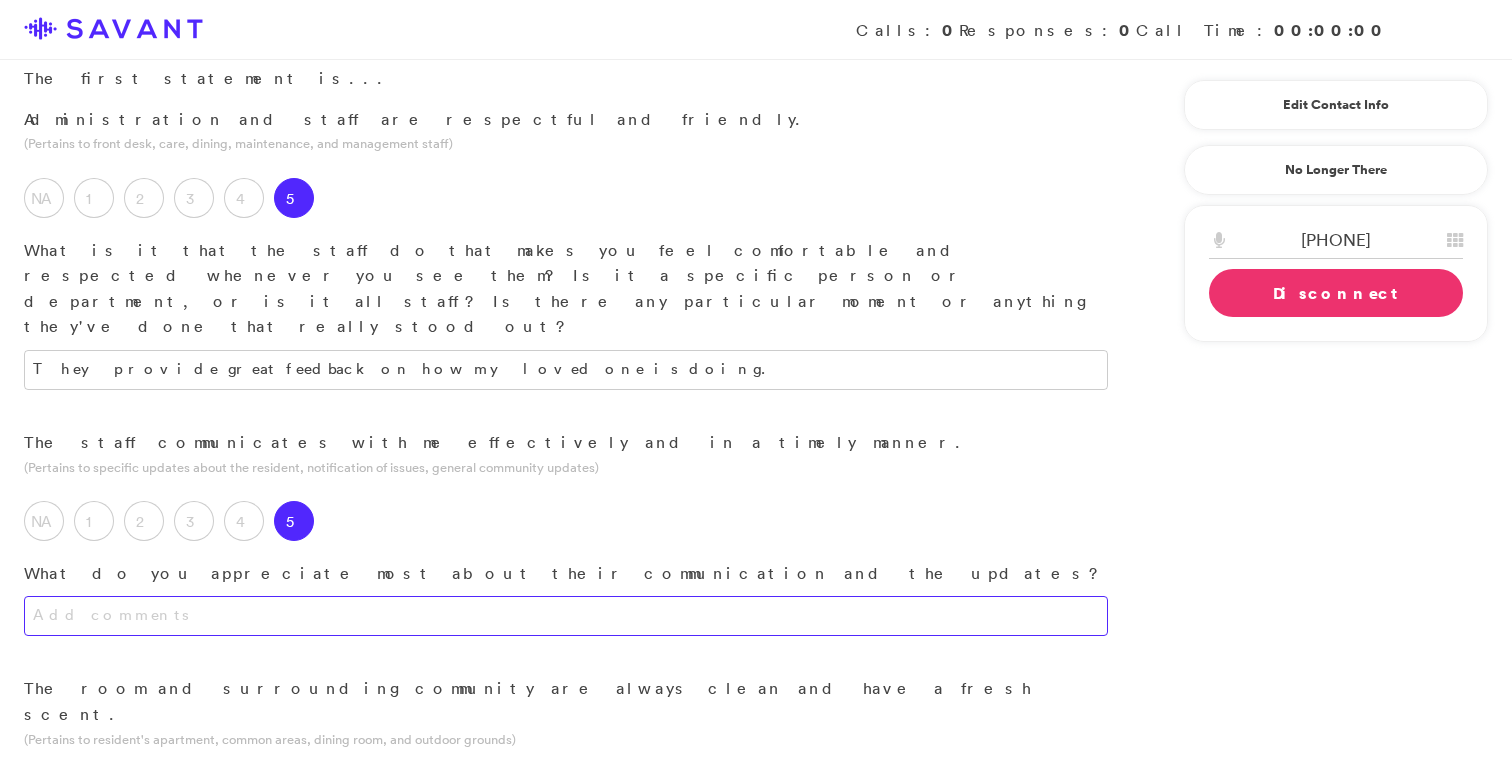 click at bounding box center [566, 616] 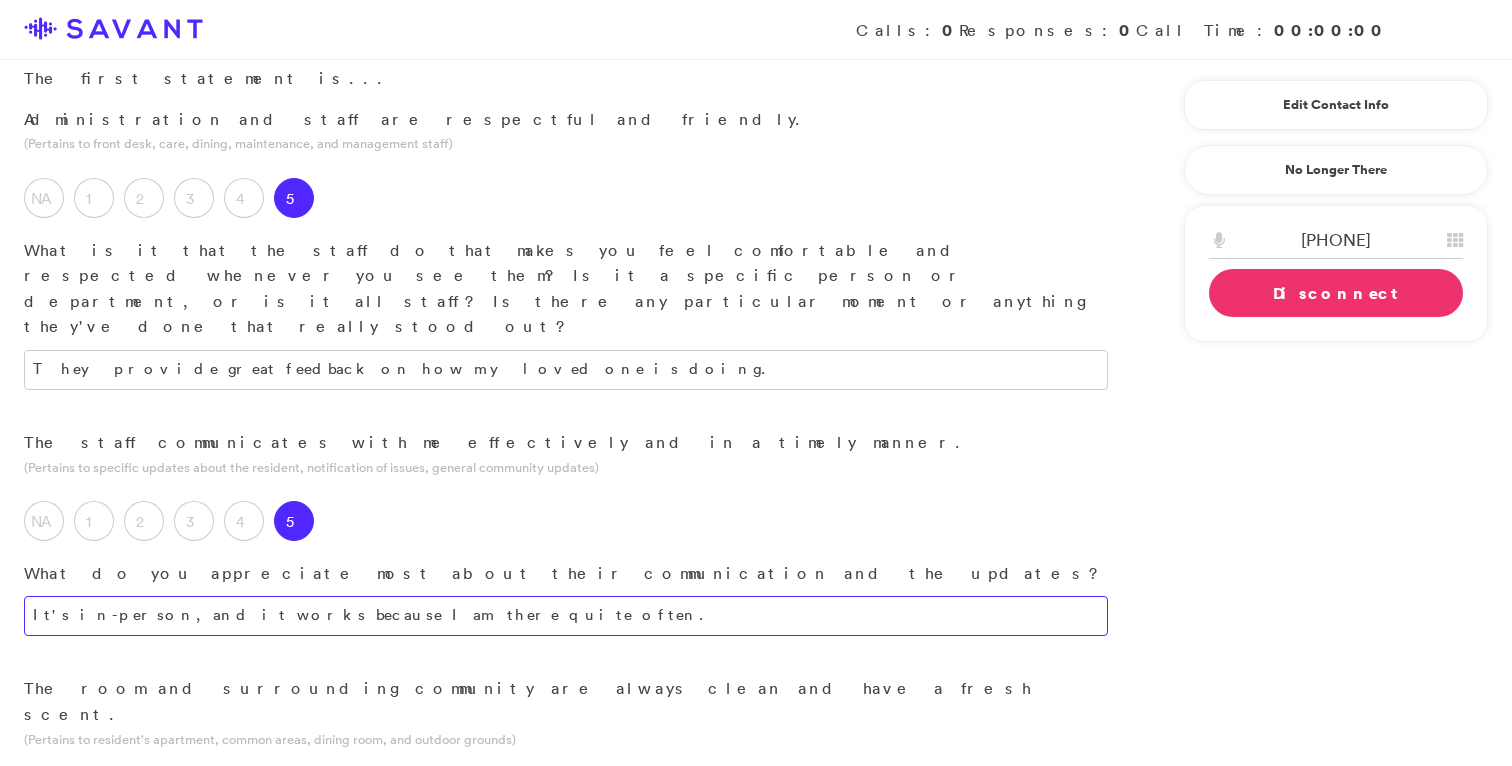 click on "It's in-person, and it works because I am there quite often." at bounding box center [566, 616] 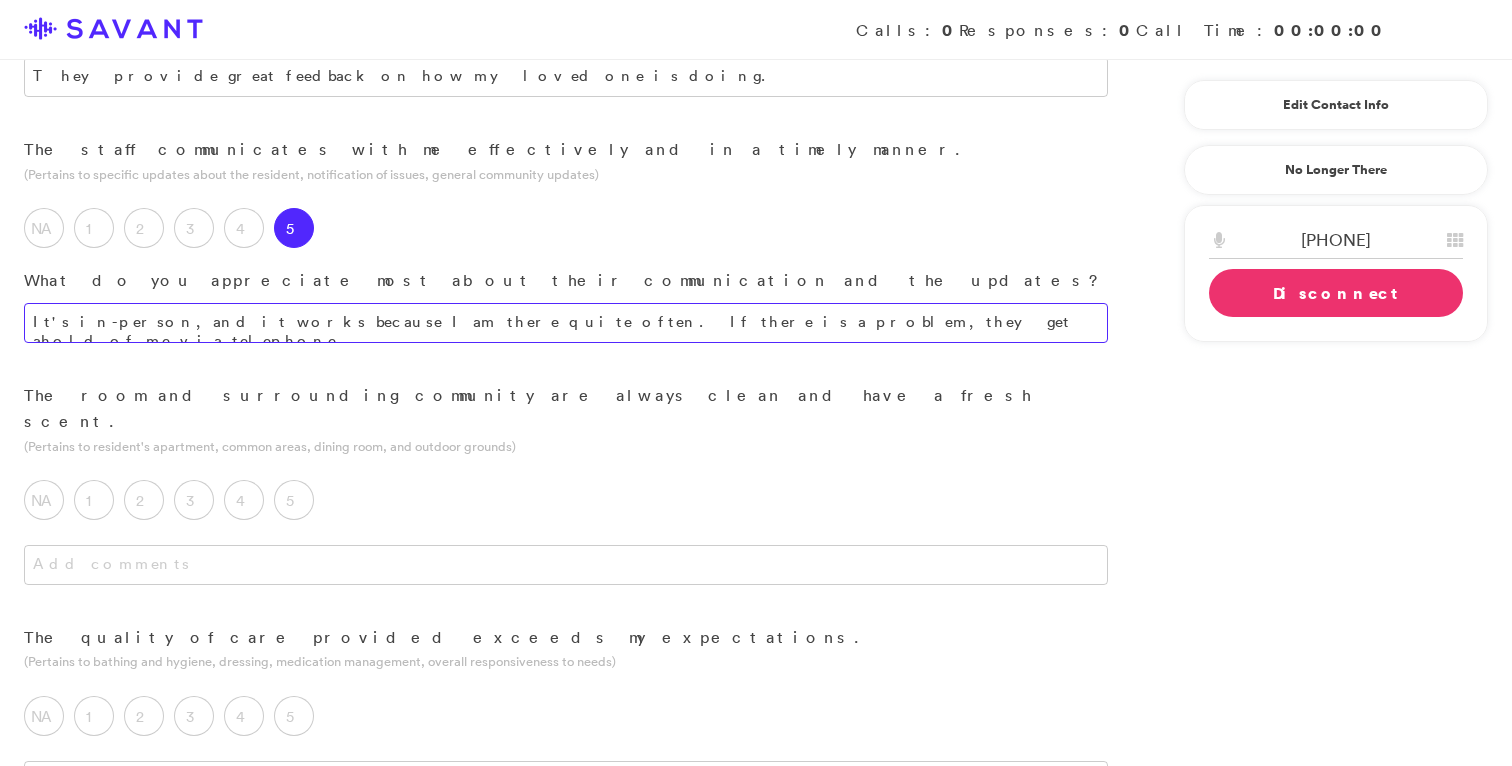 scroll, scrollTop: 587, scrollLeft: 0, axis: vertical 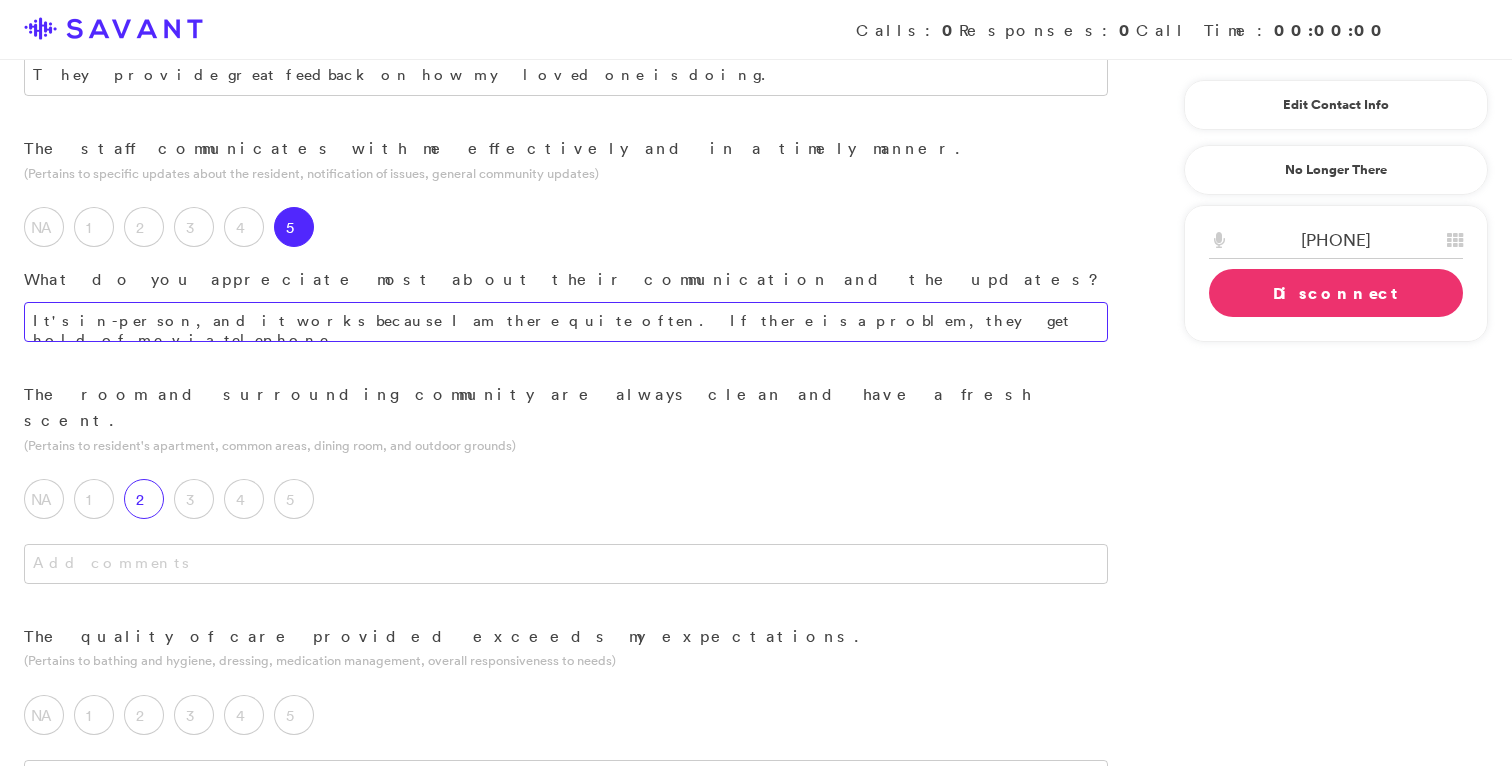 type on "It's in-person, and it works because I am there quite often. If there is a problem, they get hold of me via telephone." 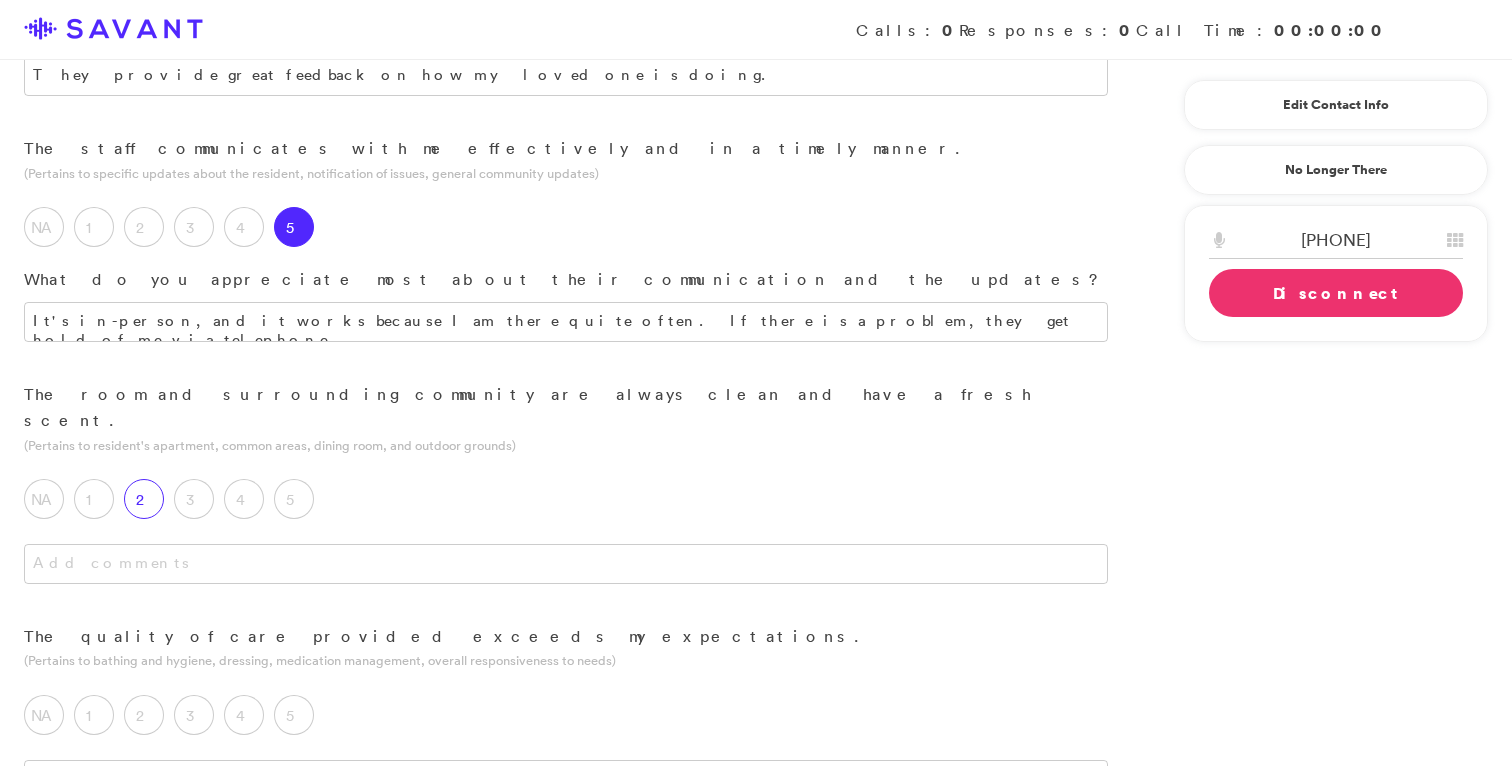 click on "2" at bounding box center [144, 499] 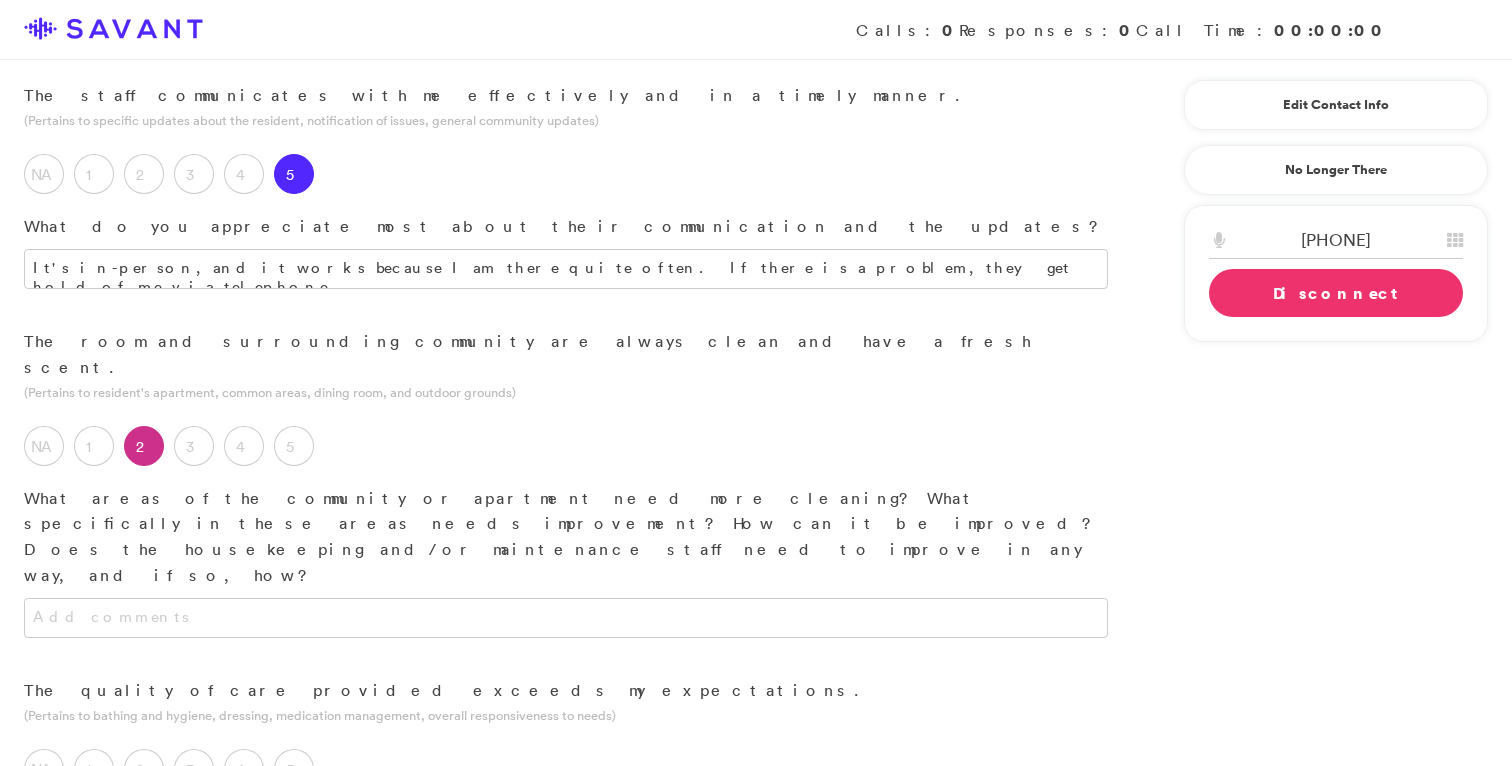 scroll, scrollTop: 661, scrollLeft: 0, axis: vertical 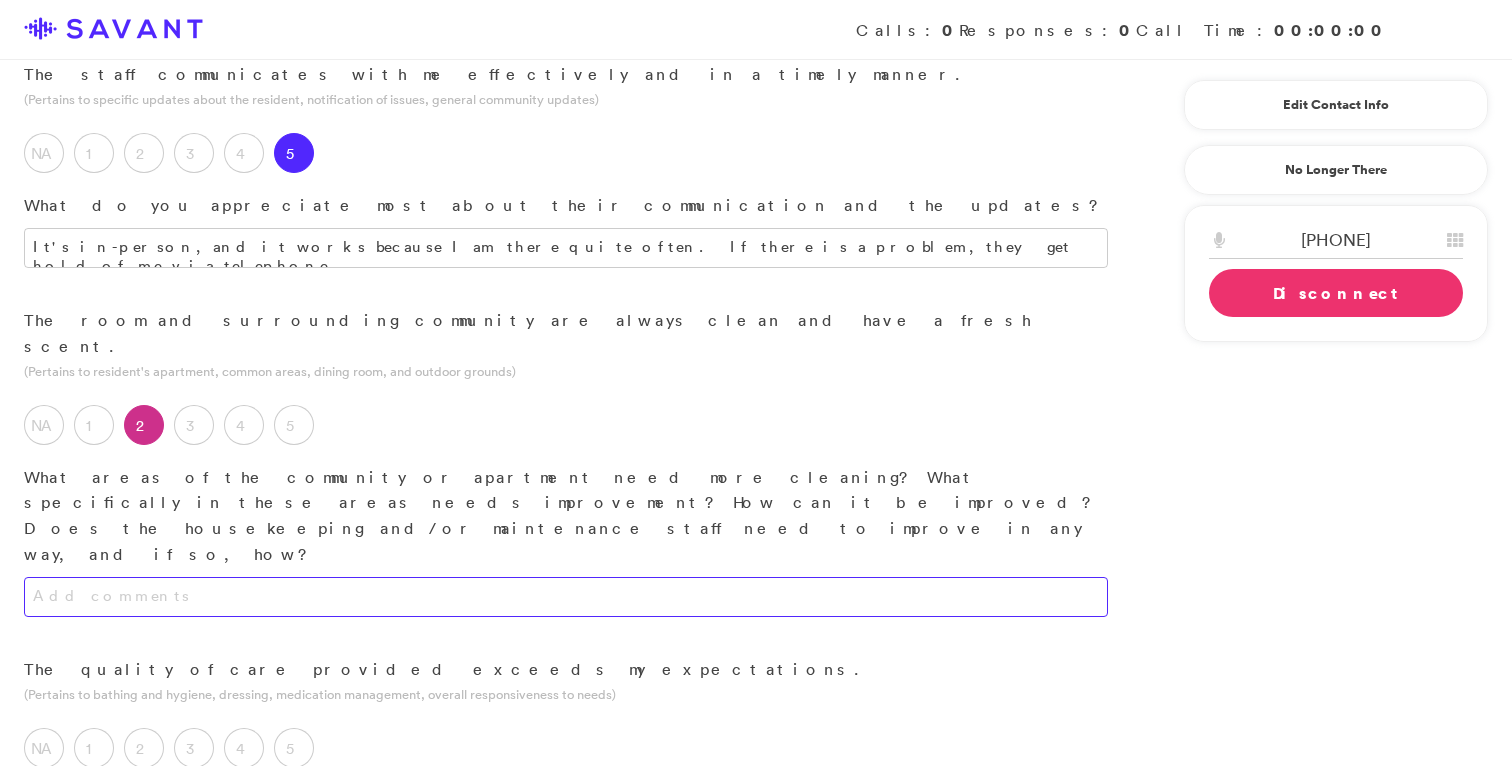 click at bounding box center (566, 597) 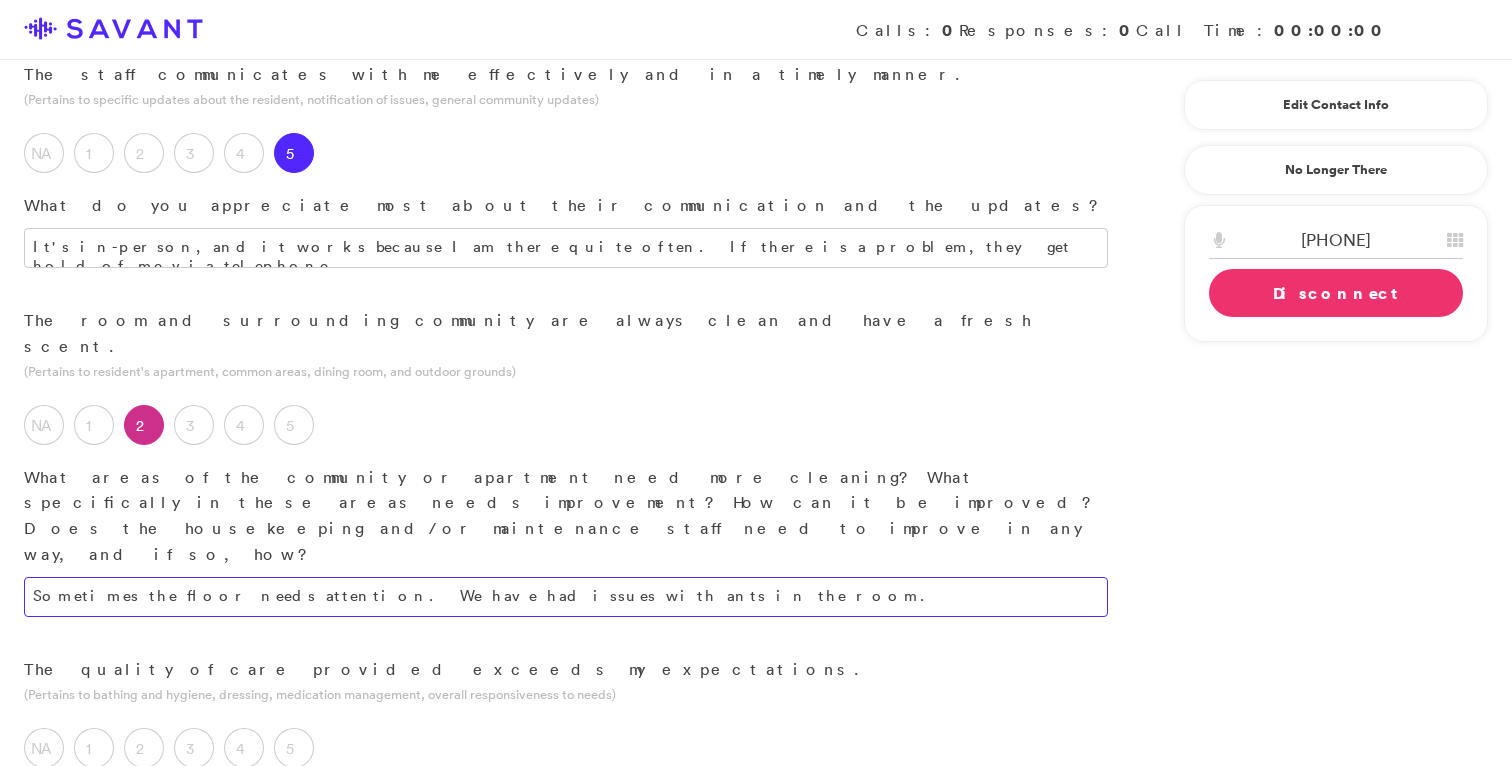 click on "Sometimes the floor needs attention. We have had issues with ants in the room." at bounding box center (566, 597) 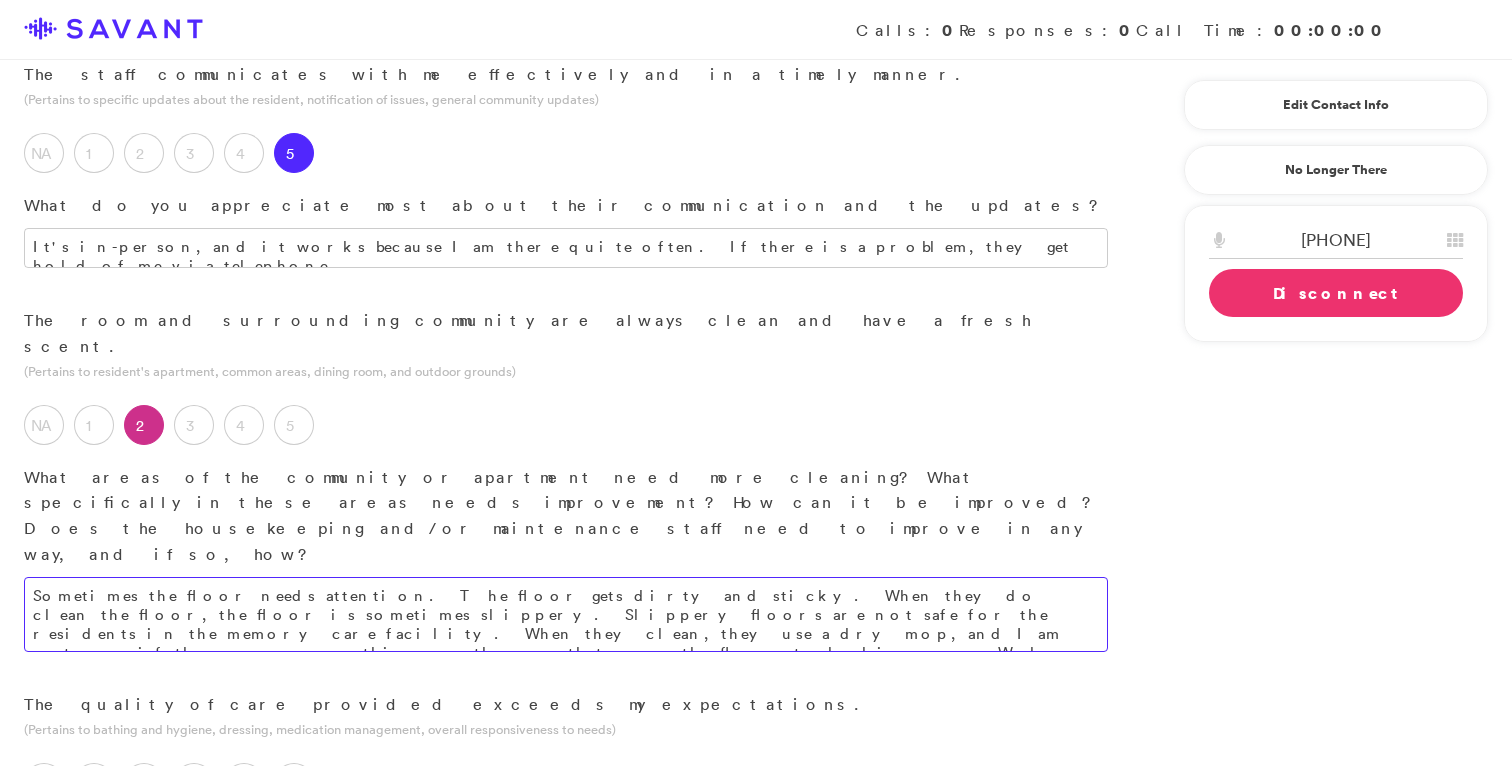 click on "Sometimes the floor needs attention. The floor gets dirty and sticky. When they do clean the floor, the floor is sometimes slippery. Slippery floors are not safe for the residents in the memory care facility. When they clean, they use a dry mop, and I am not sure if they spray something on the mop that causes the floor to be slippery. We have had issues with ants in the room." at bounding box center (566, 614) 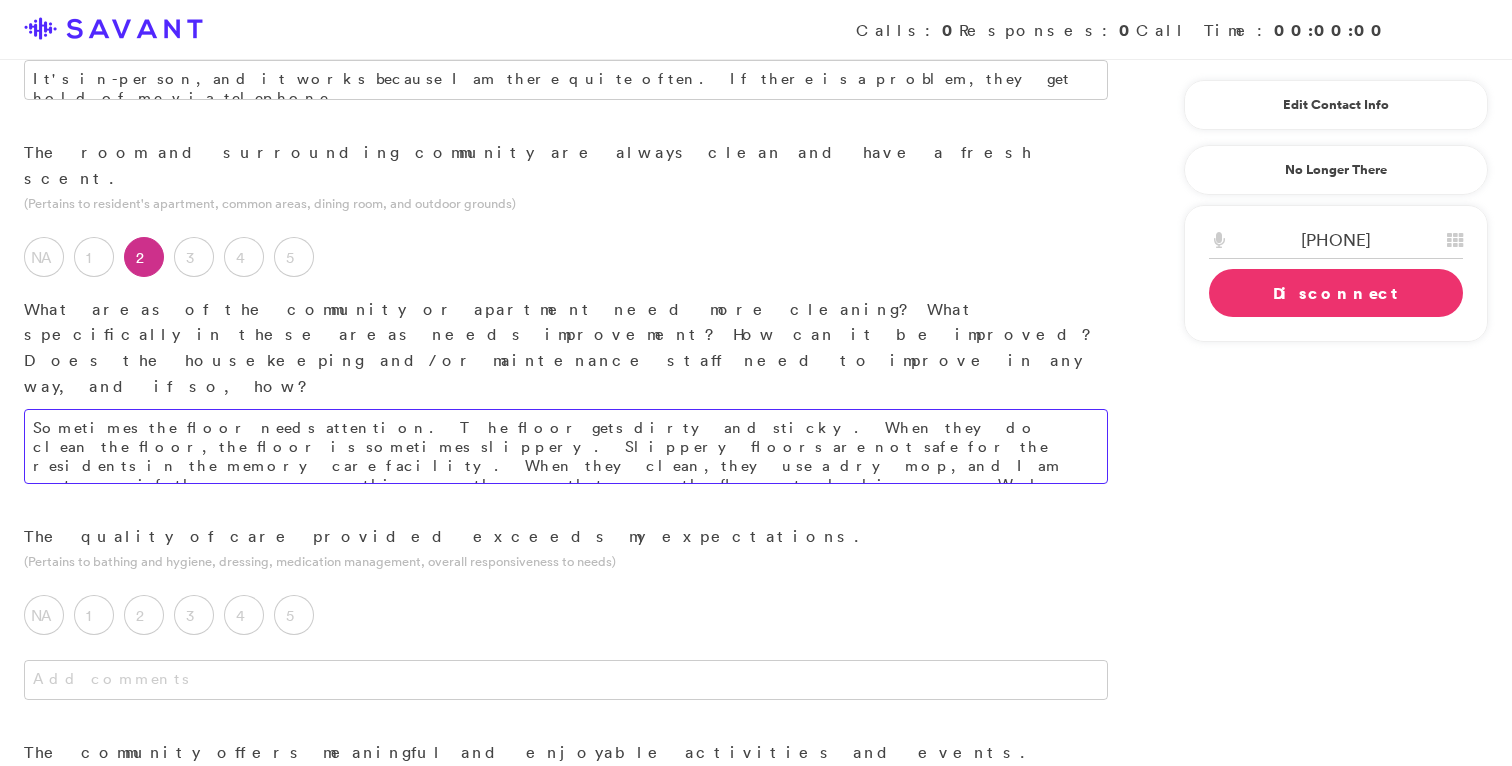 scroll, scrollTop: 833, scrollLeft: 0, axis: vertical 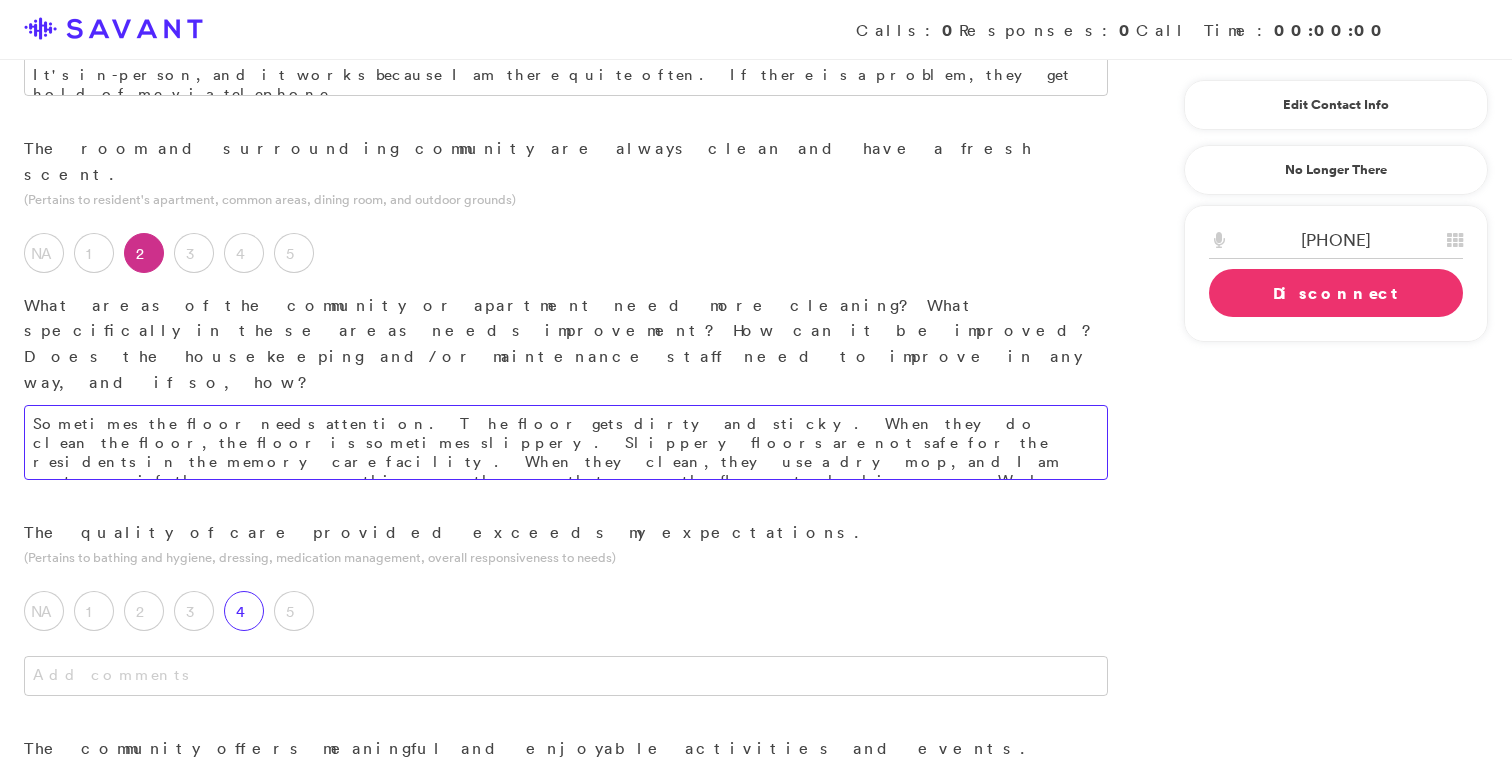 type on "Sometimes the floor needs attention. The floor gets dirty and sticky. When they do clean the floor, the floor is sometimes slippery. Slippery floors are not safe for the residents in the memory care facility. When they clean, they use a dry mop, and I am not sure if they spray something on the mop that causes the floor to be slippery. We have had issues with ants in the room." 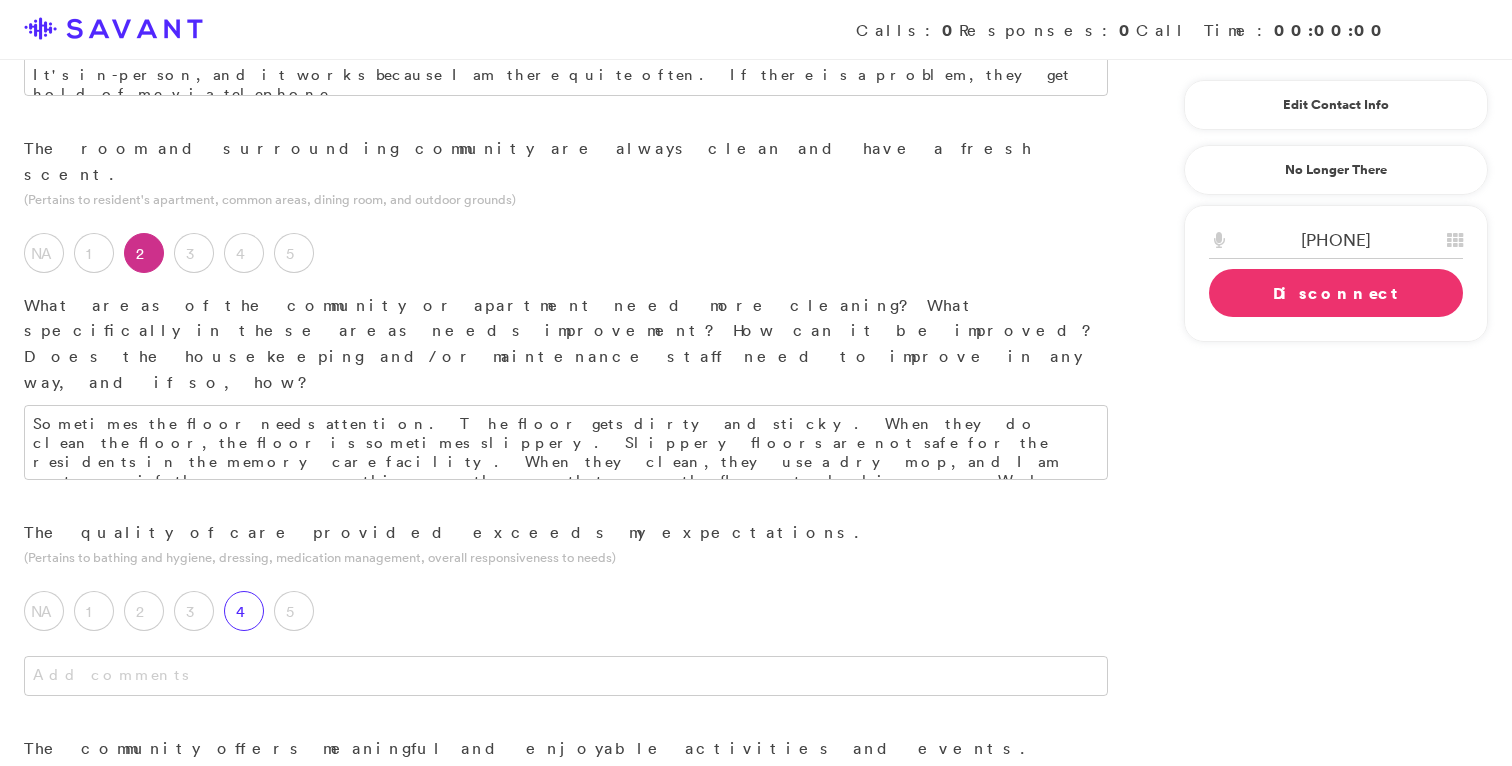 click on "4" at bounding box center [244, 611] 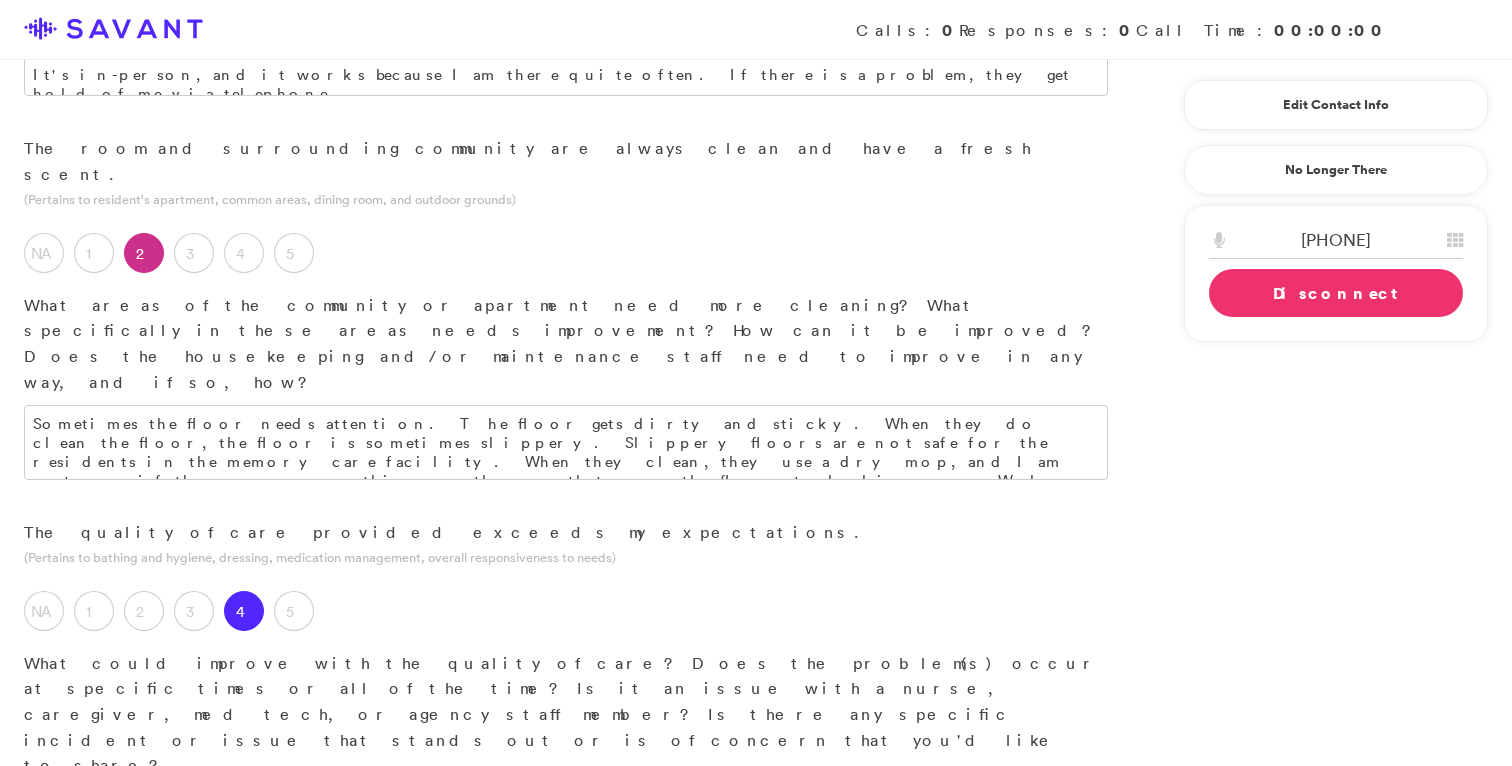 click at bounding box center [566, 809] 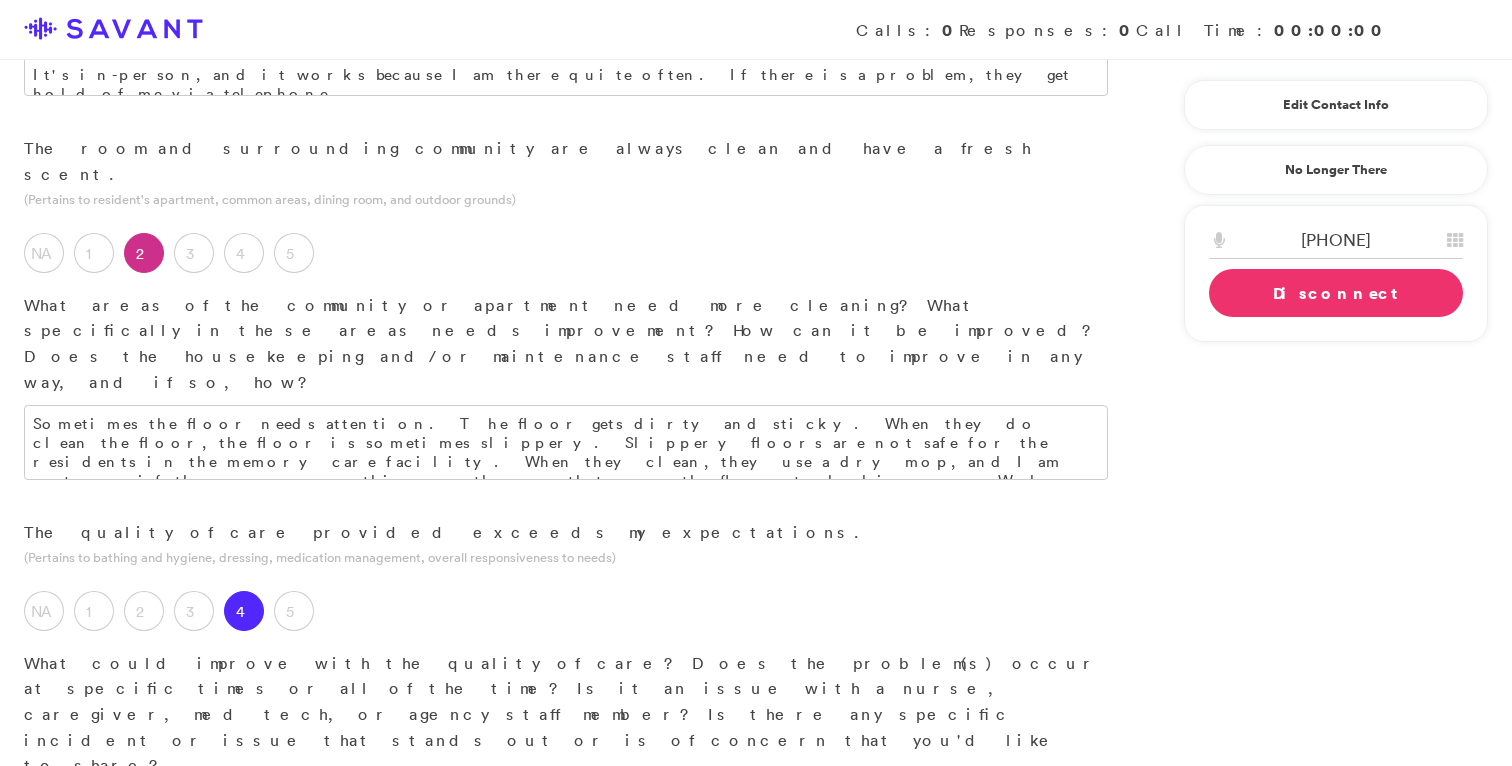 click on "Ensuring that they have at least two staff members working at the memory care unit at all times. I have been on-site when there has only been one person on the floor. If they only have one staff member and they are busy attending to a resident, there is nobody to guard the door, for lack of a better term." at bounding box center [566, 817] 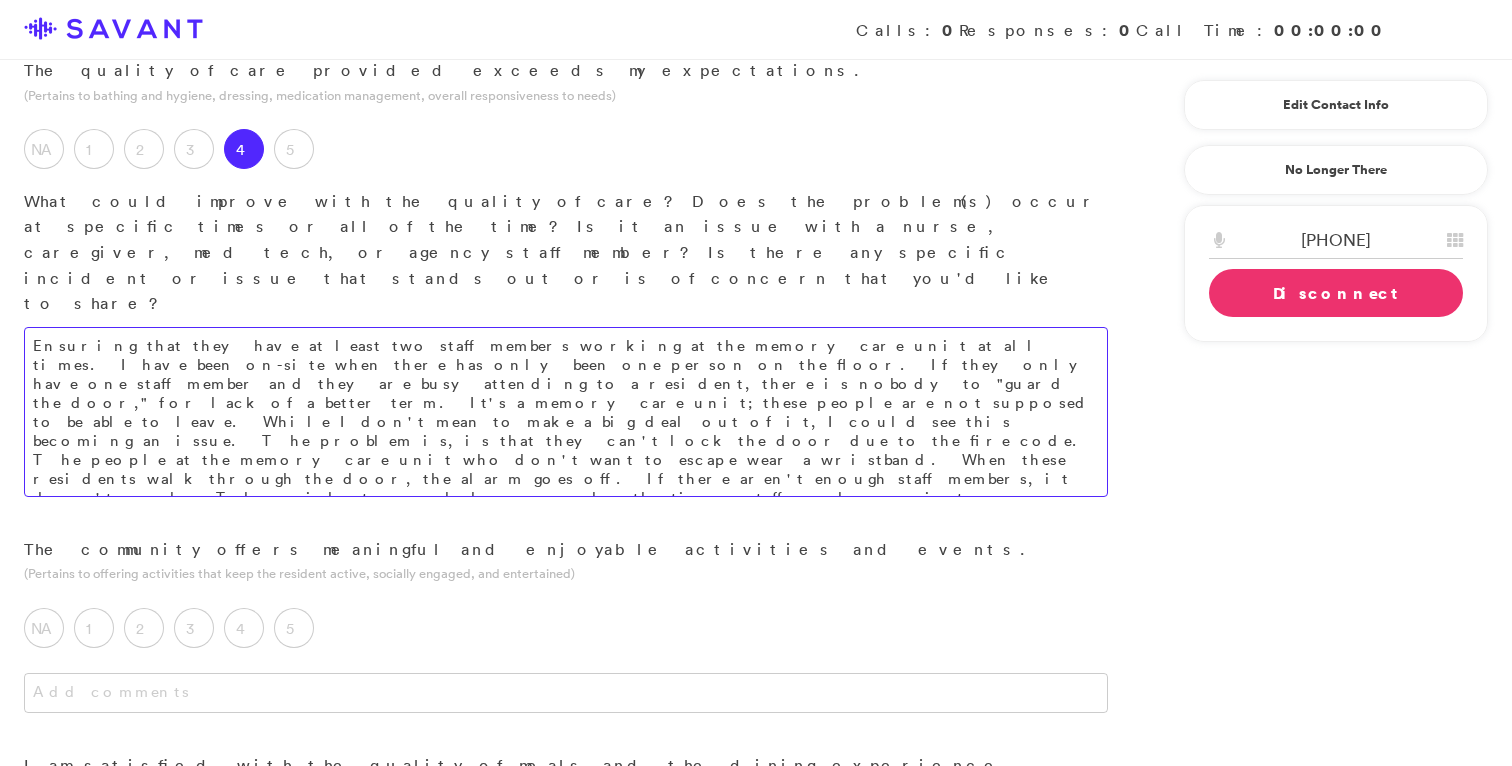 scroll, scrollTop: 1296, scrollLeft: 0, axis: vertical 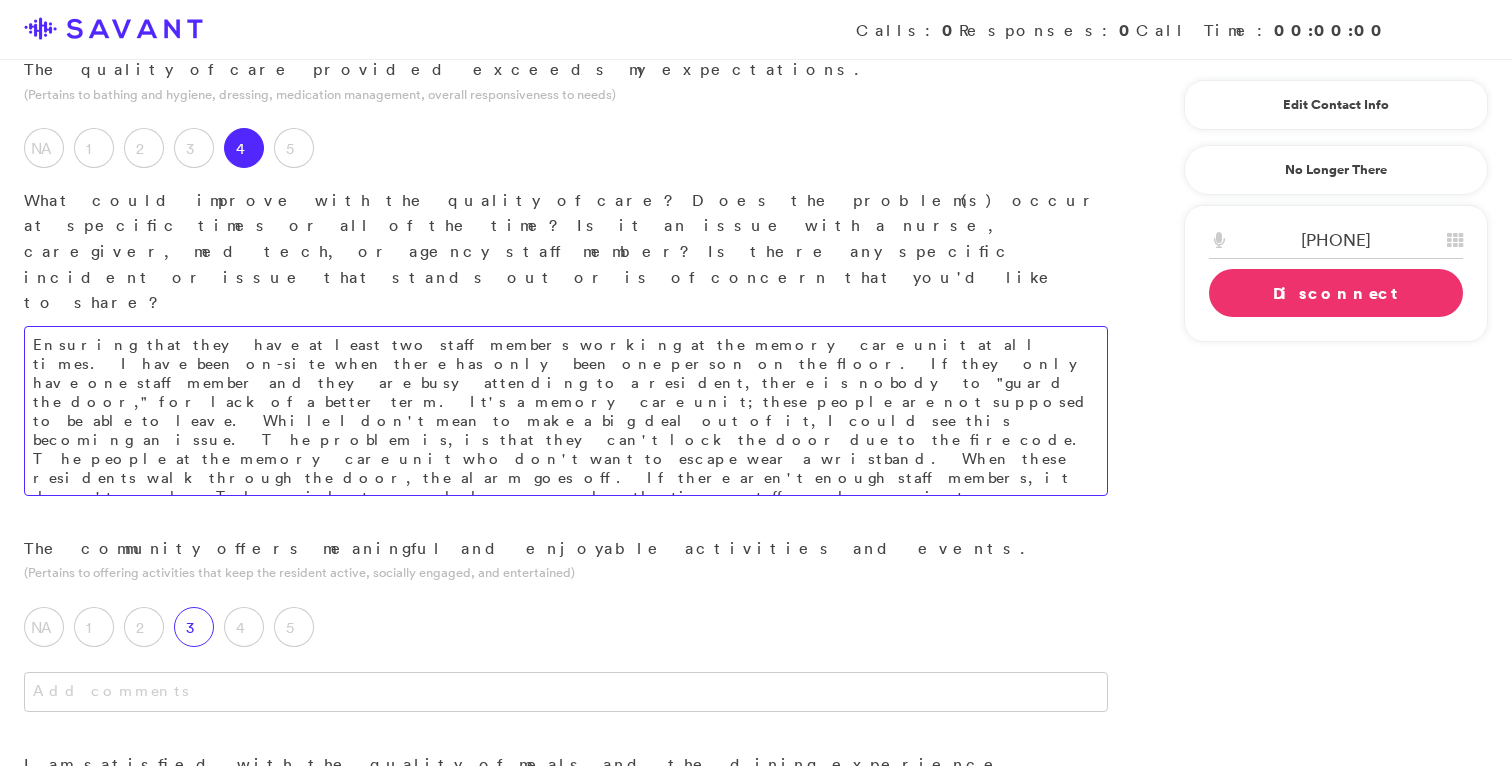 type on "Ensuring that they have at least two staff members working at the memory care unit at all times. I have been on-site when there has only been one person on the floor. If they only have one staff member and they are busy attending to a resident, there is nobody to "guard the door," for lack of a better term. It's a memory care unit; these people are not supposed to be able to leave. While I don't mean to make a big deal out of it, I could see this becoming an issue. The problem is, is that they can't lock the door due to the fire code. The people at the memory care unit who don't want to escape wear a wristband. When these residents walk through the door, the alarm goes off. If there aren't enough staff members, it doesn't work. The residents may be long gone by the time a staff member can intervene.
There are no call buttons in the rooms; I have not yet experienced a fall. They perform room checks, but if you pay them more money for your package, they'll check on your loved one more frequently." 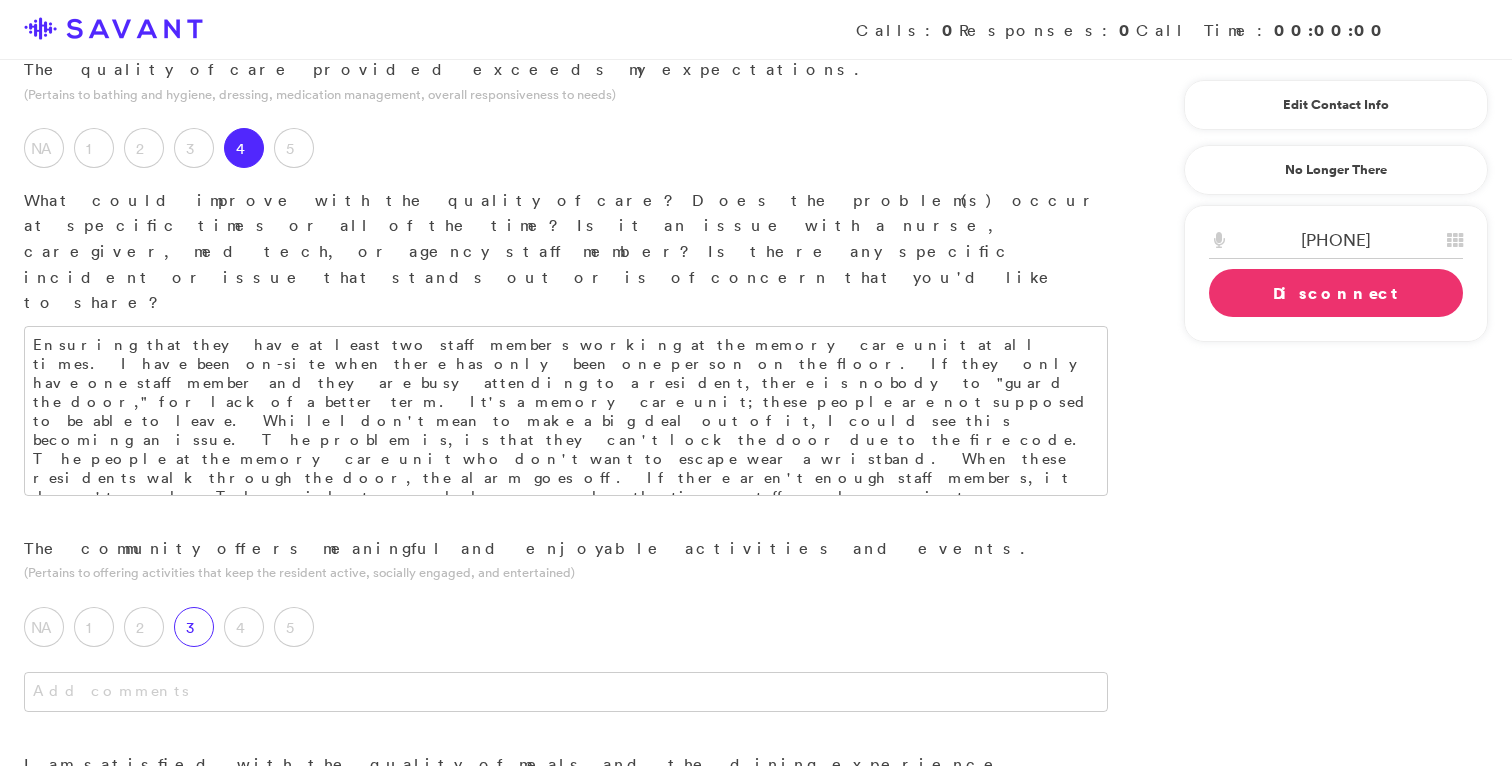 click on "3" at bounding box center [194, 627] 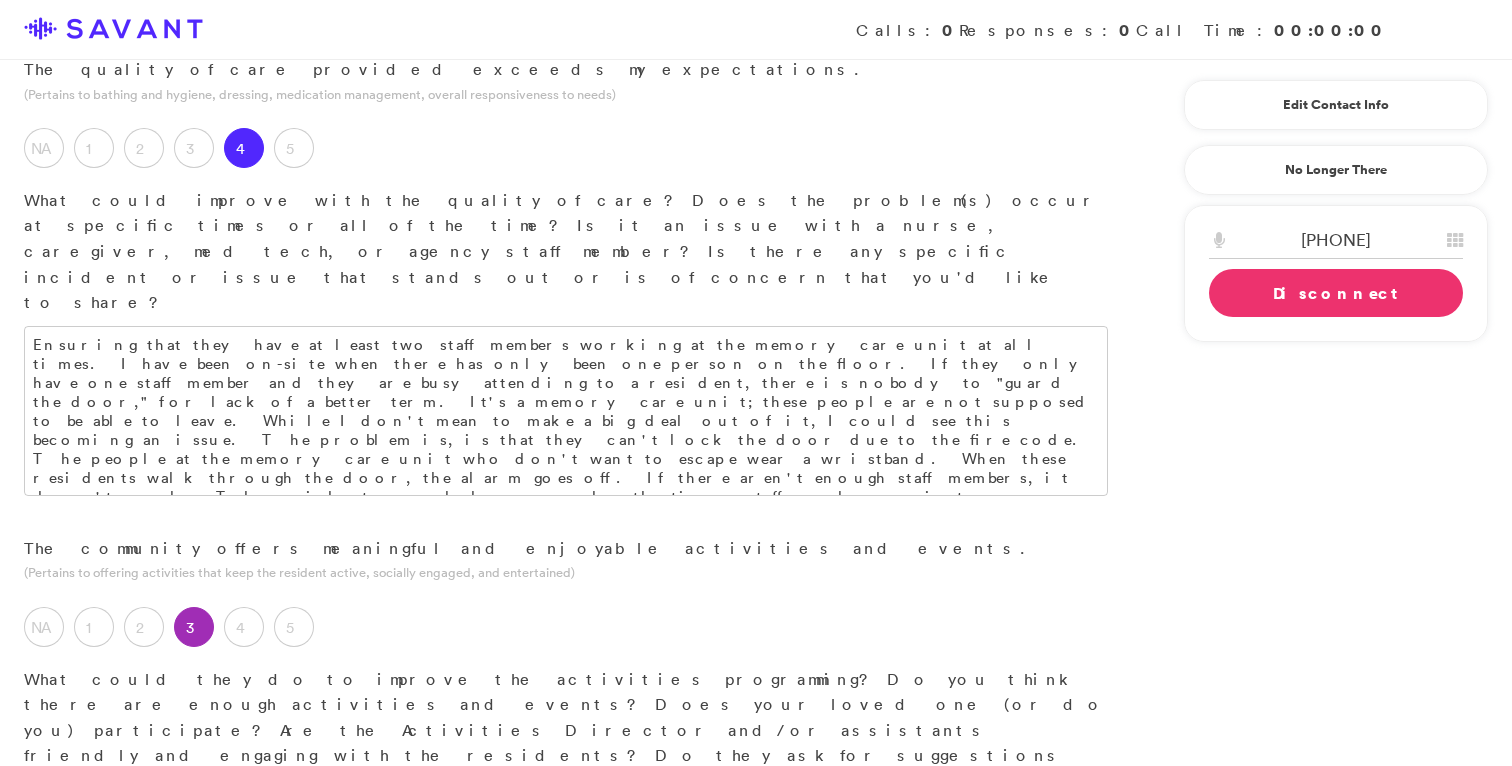 click at bounding box center [566, 850] 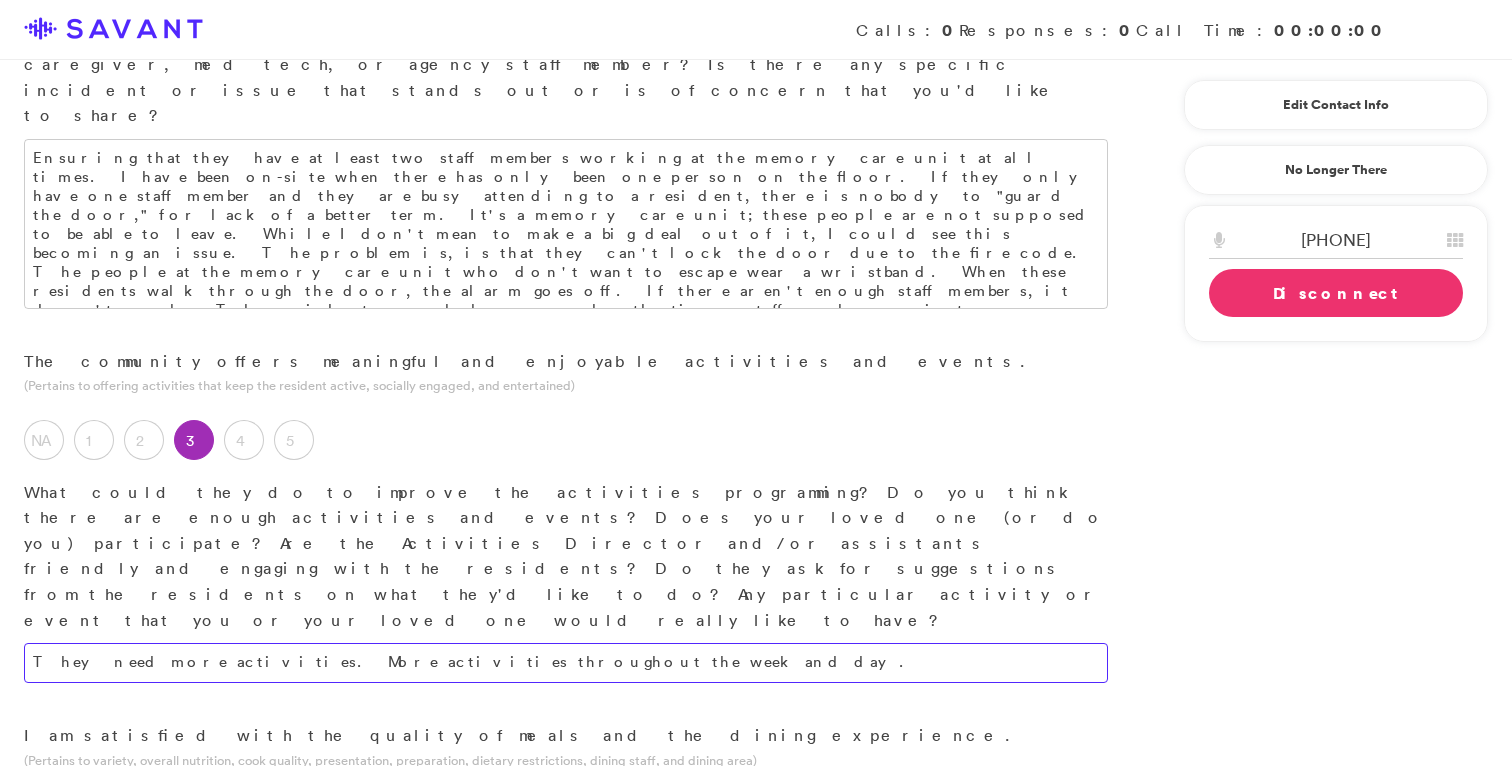 scroll, scrollTop: 1542, scrollLeft: 0, axis: vertical 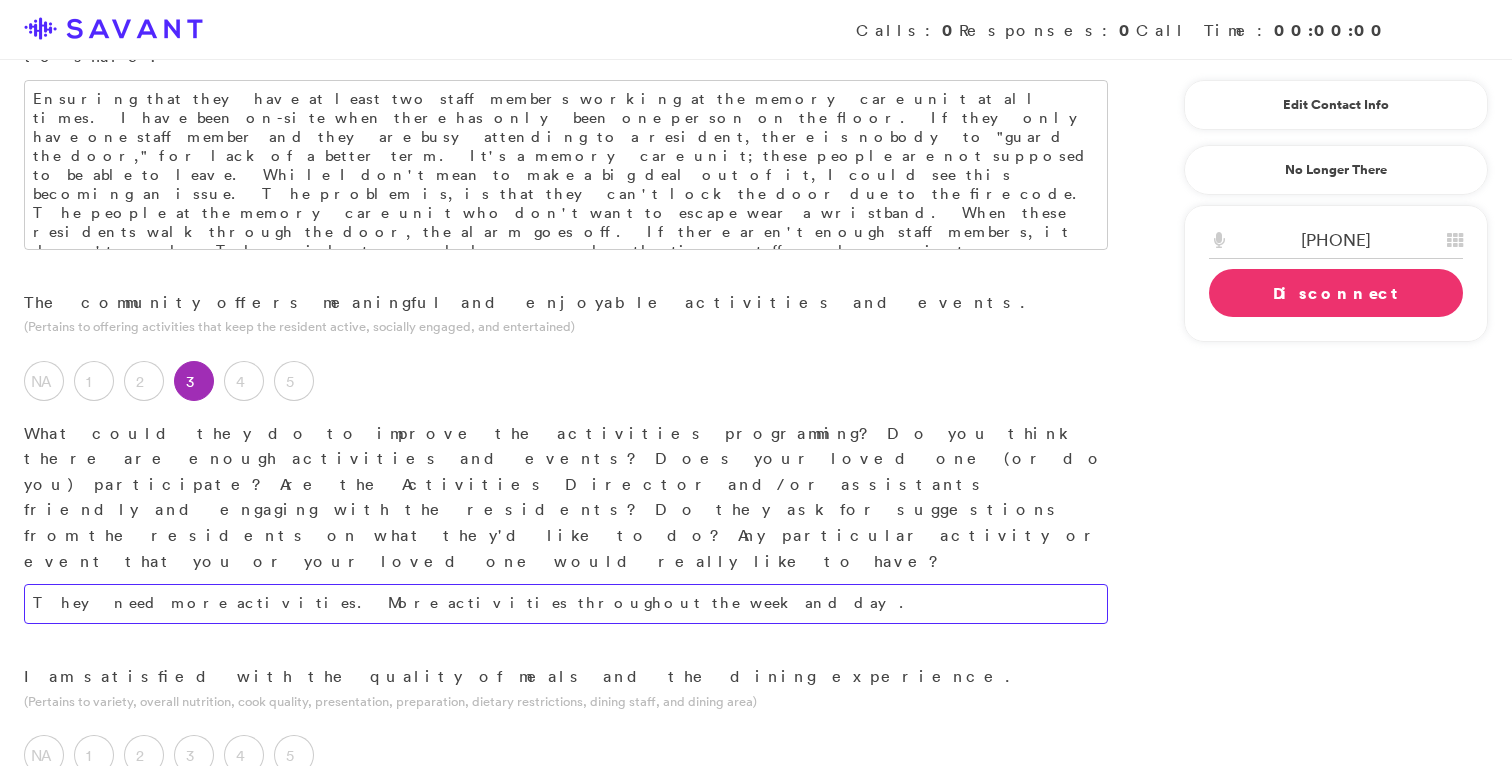 type on "They need more activities. More activities throughout the week and day." 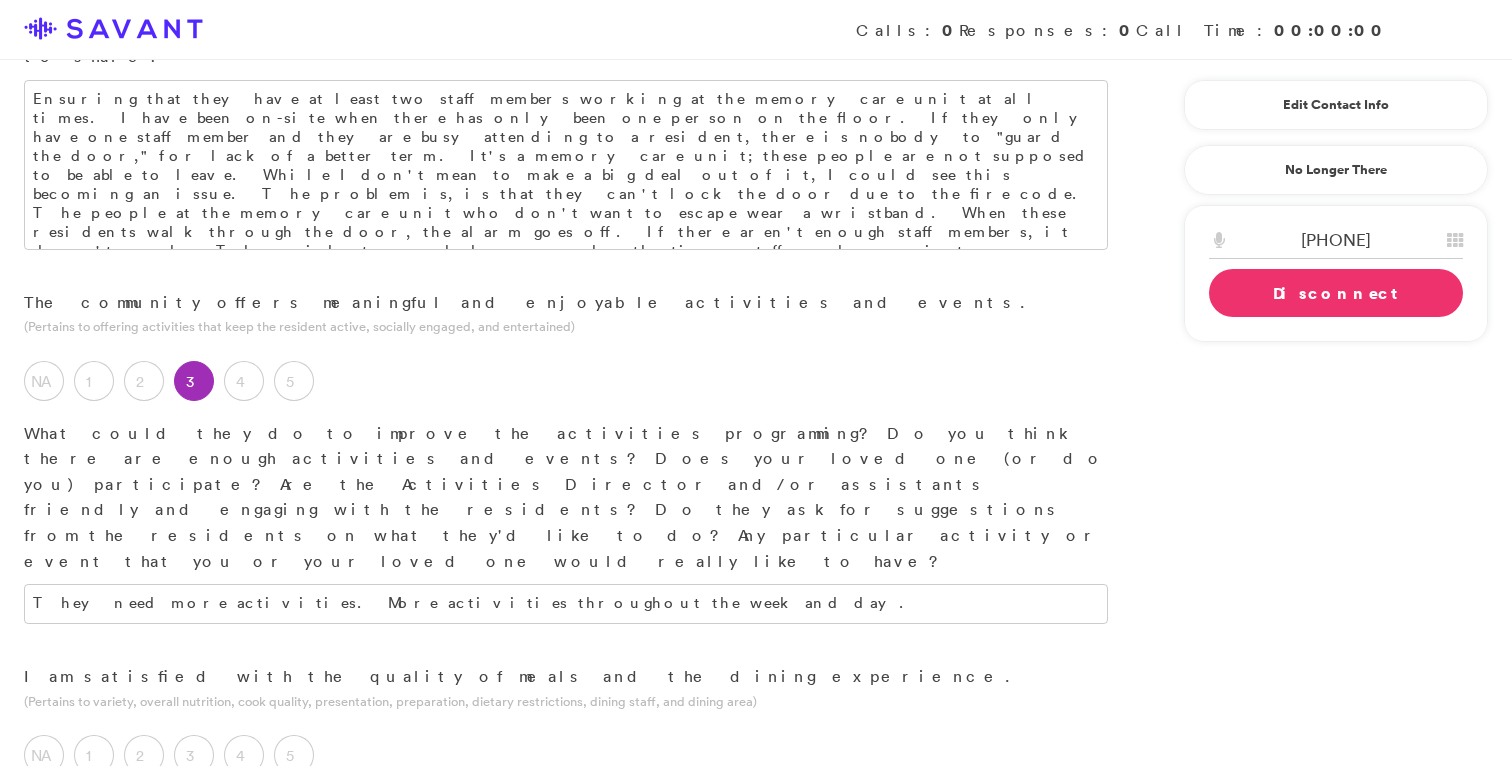 click at bounding box center [566, 820] 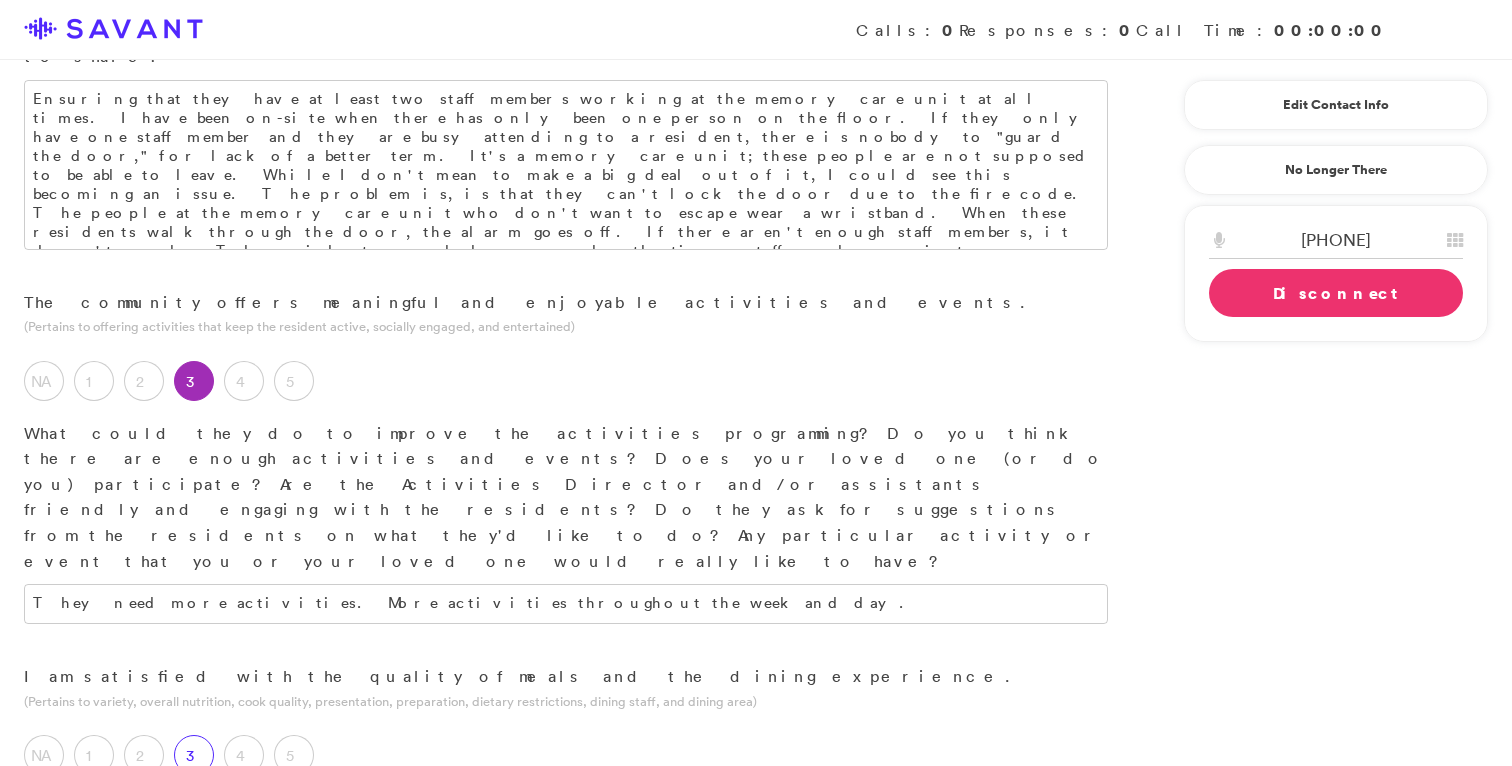 click on "3" at bounding box center (194, 755) 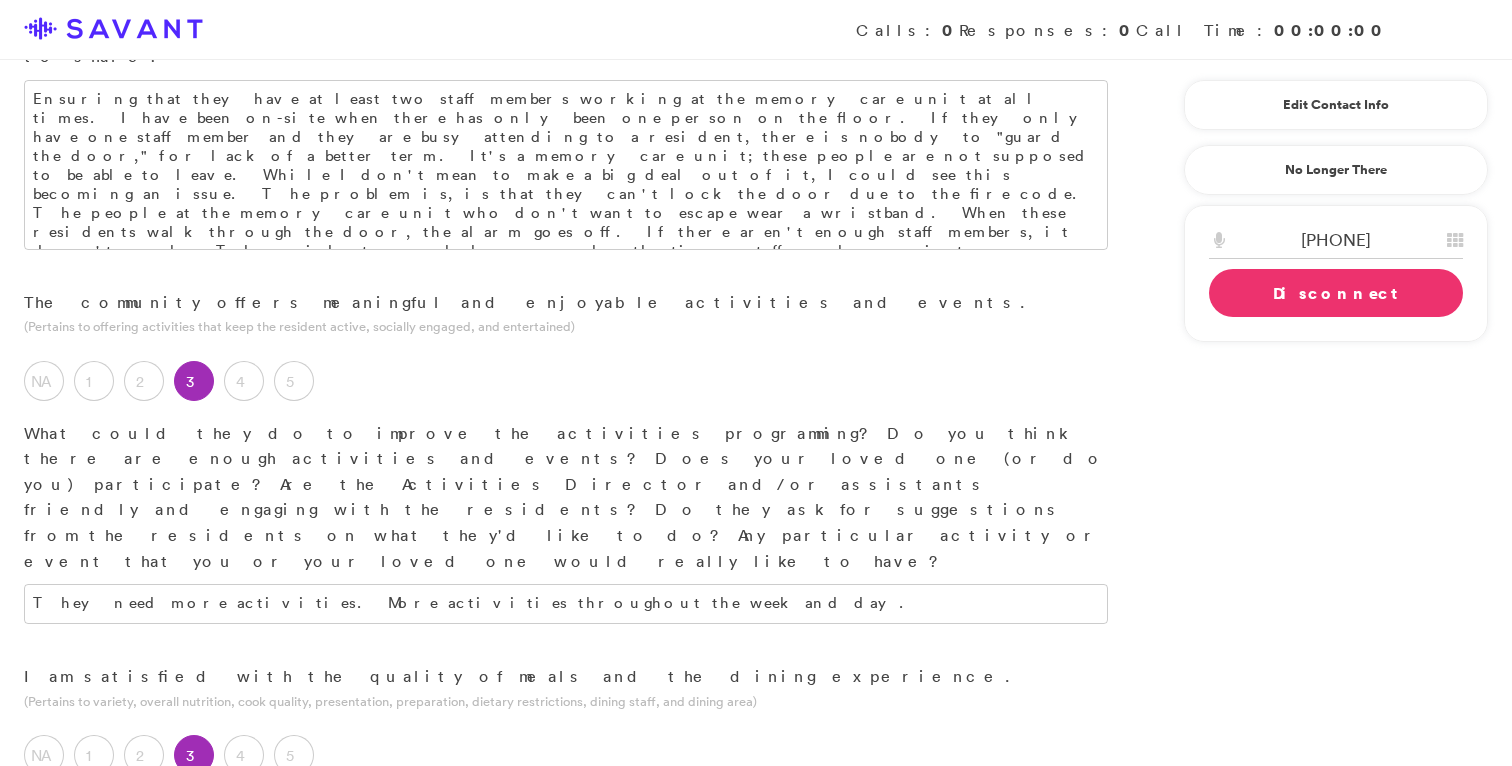 click at bounding box center [566, 1055] 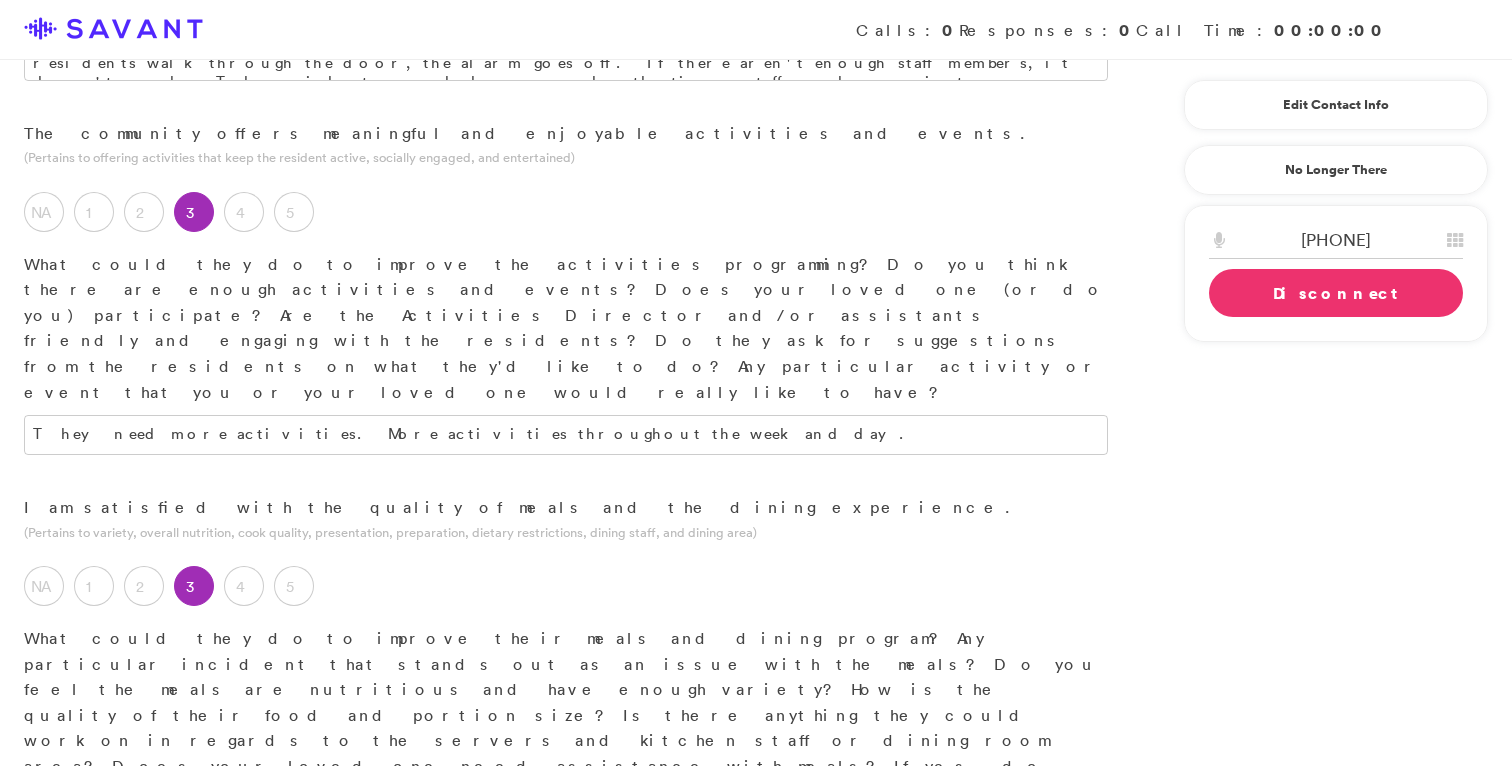 scroll, scrollTop: 1712, scrollLeft: 0, axis: vertical 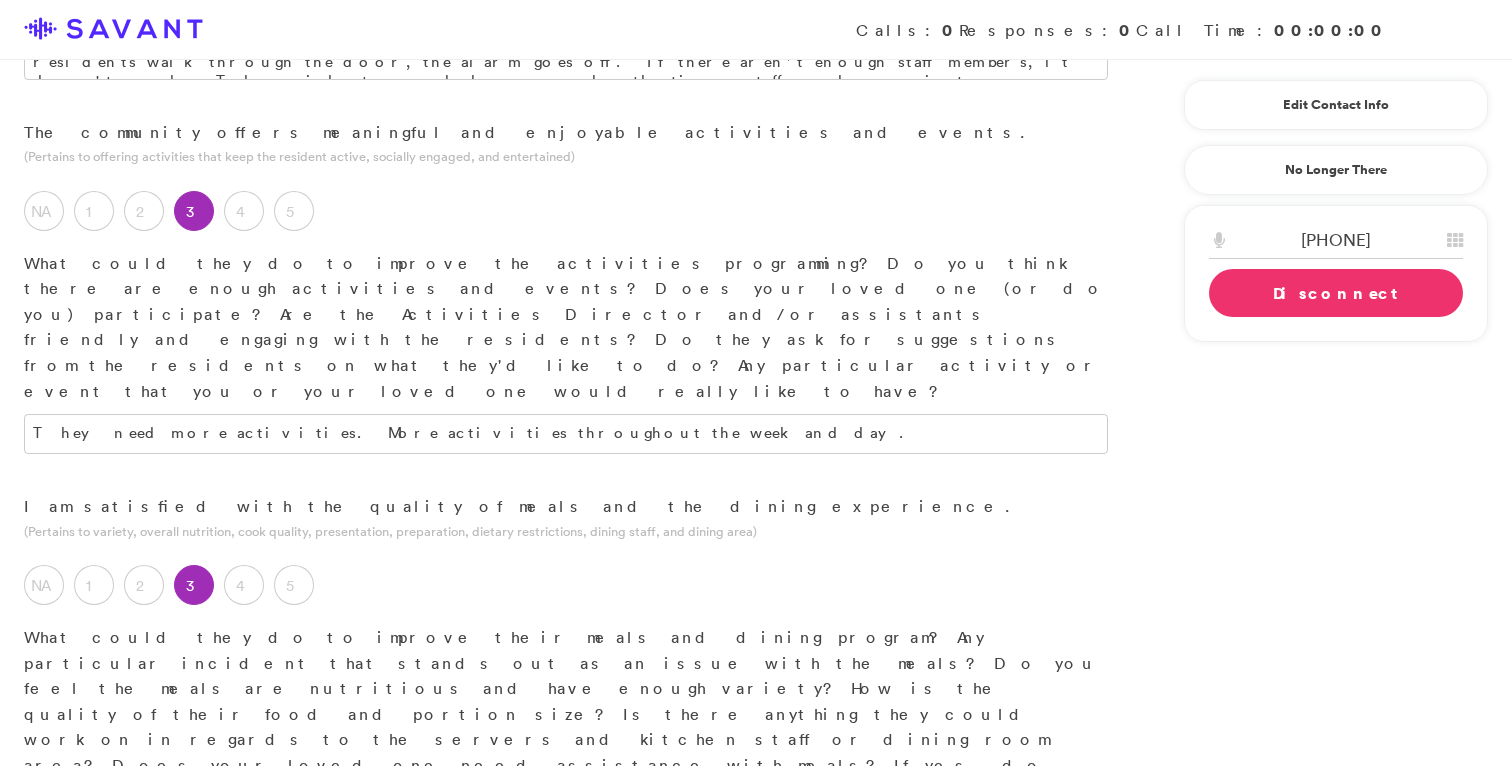 type on "I haven't paid too much attention, so I am not qualified to answer this question." 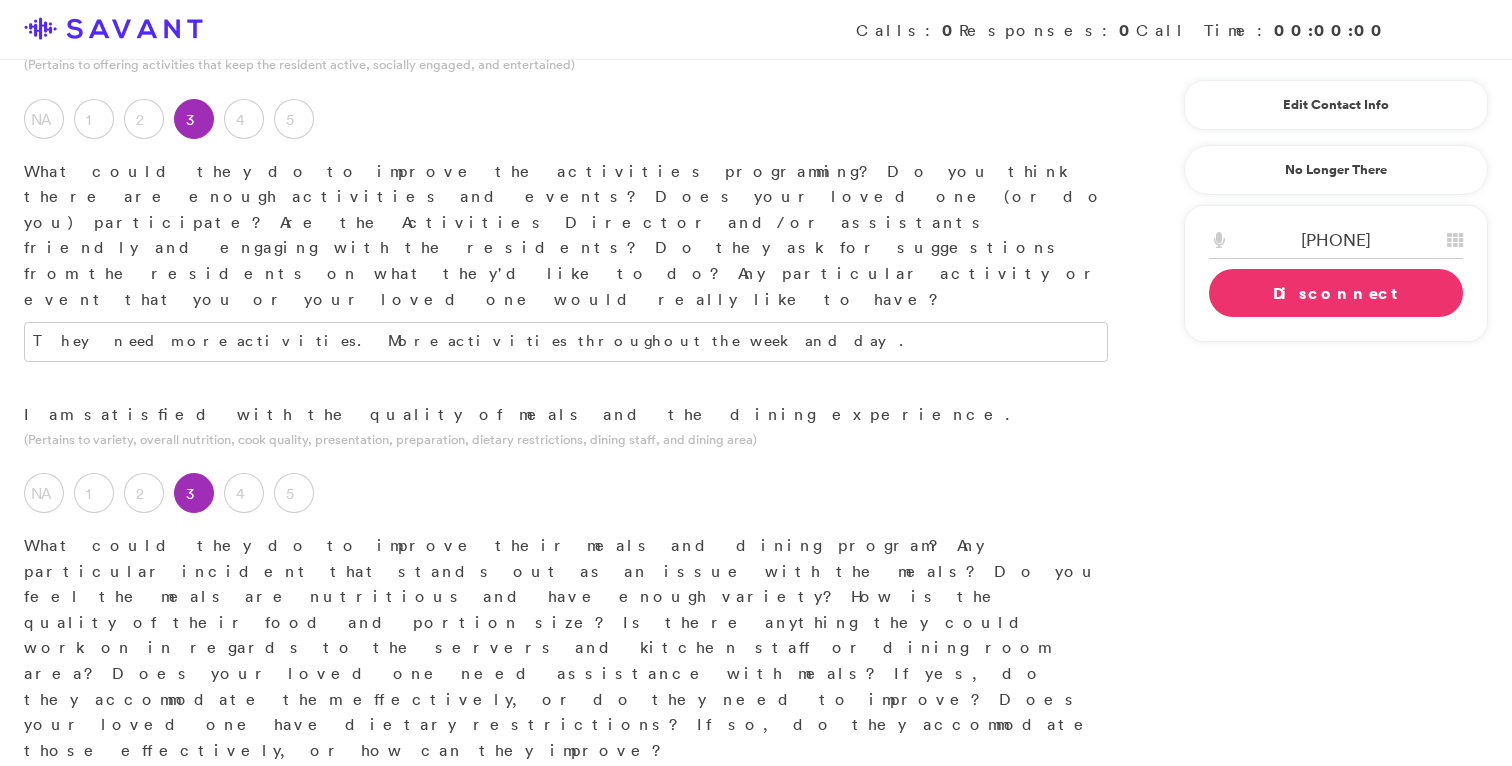 scroll, scrollTop: 1833, scrollLeft: 0, axis: vertical 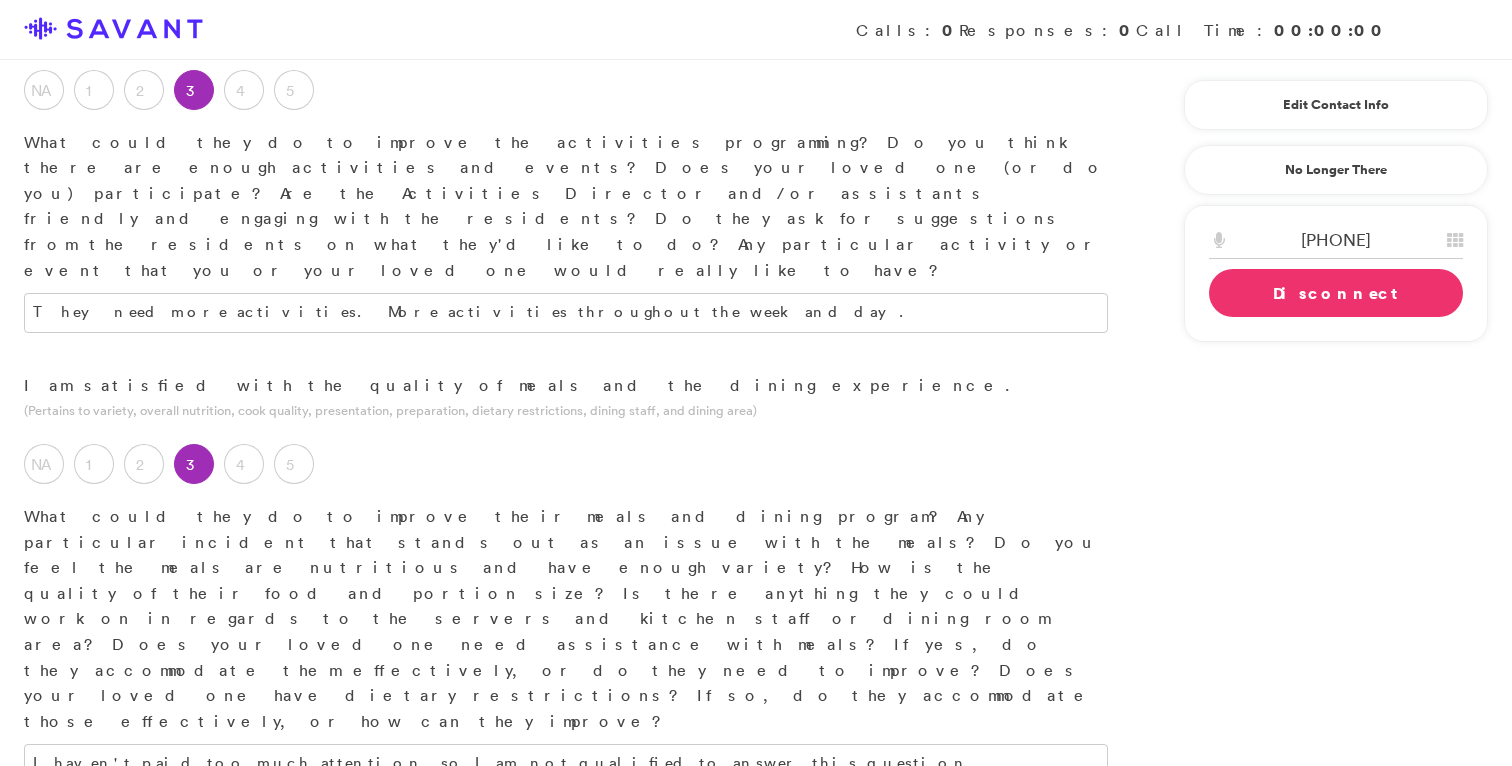 click at bounding box center (566, 1107) 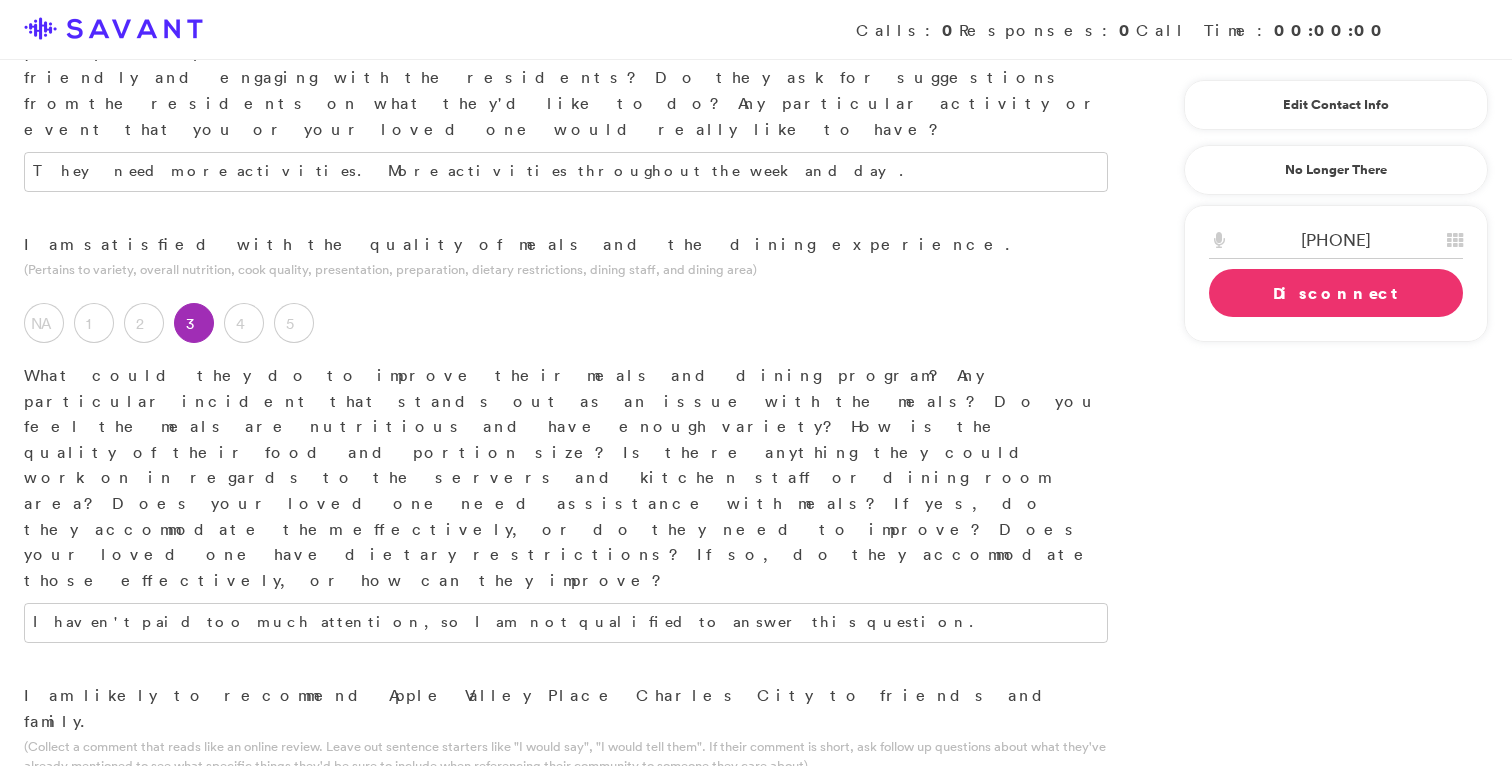 scroll, scrollTop: 1975, scrollLeft: 0, axis: vertical 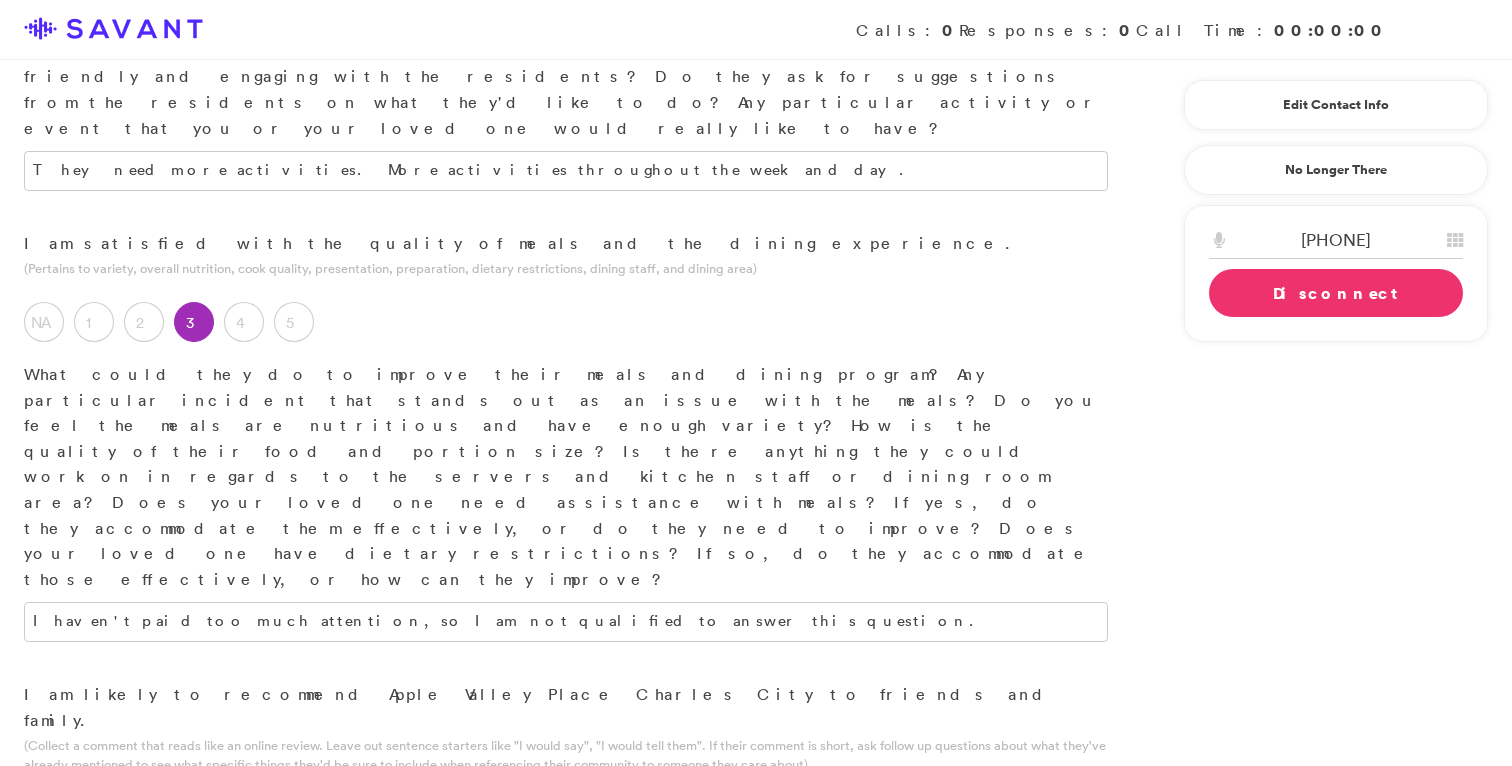 type on "N" 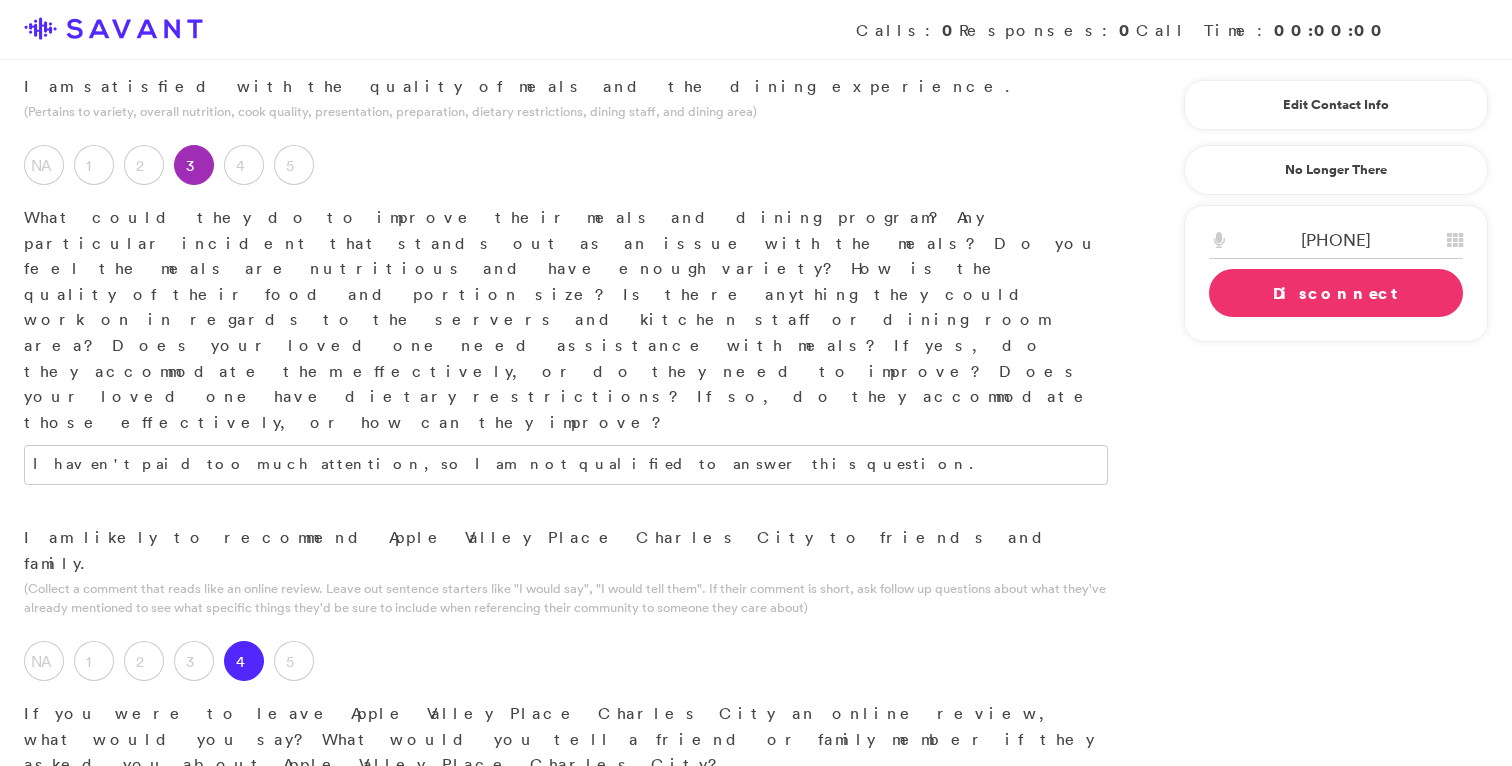 scroll, scrollTop: 2133, scrollLeft: 0, axis: vertical 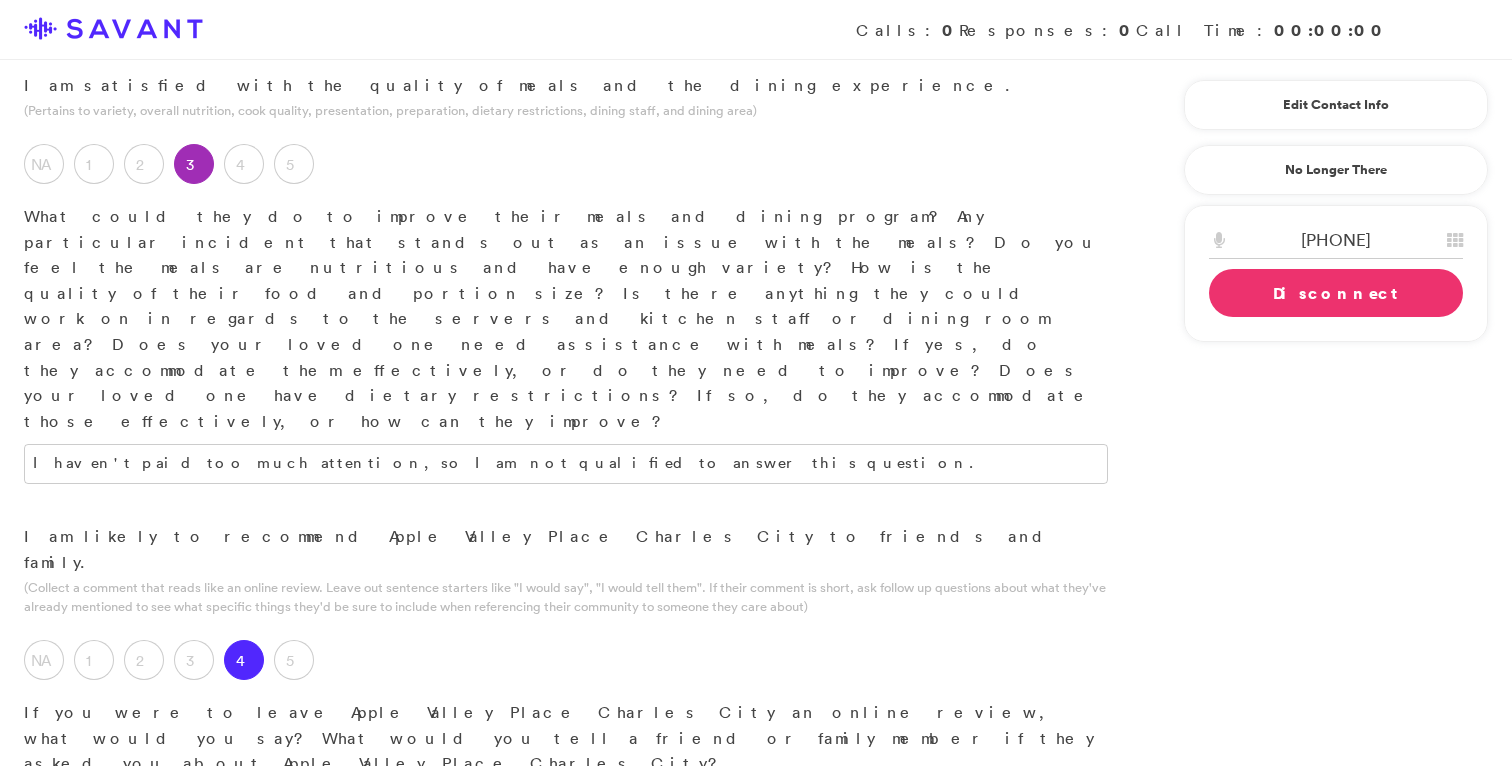 drag, startPoint x: 142, startPoint y: 297, endPoint x: 0, endPoint y: 279, distance: 143.13629 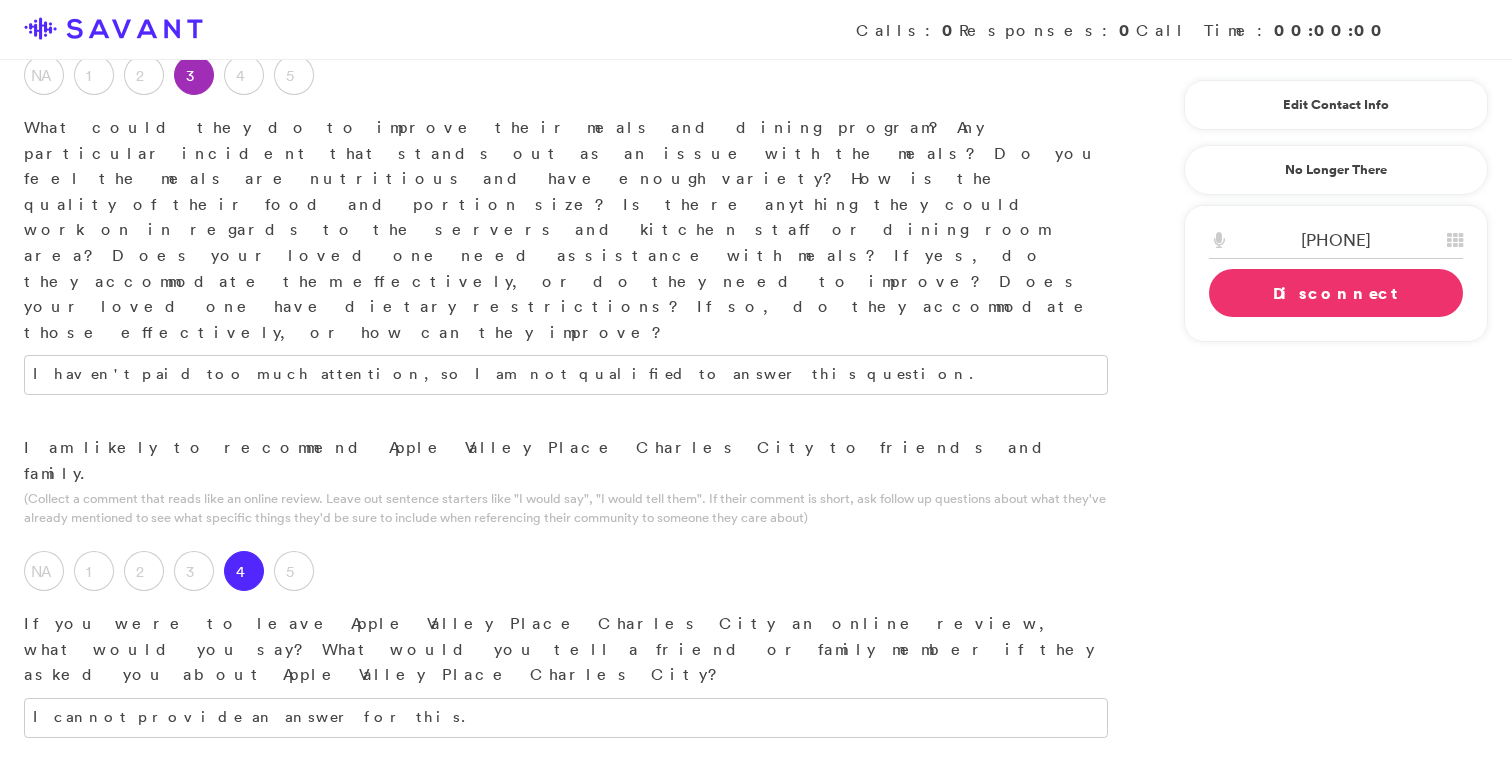 scroll, scrollTop: 2225, scrollLeft: 0, axis: vertical 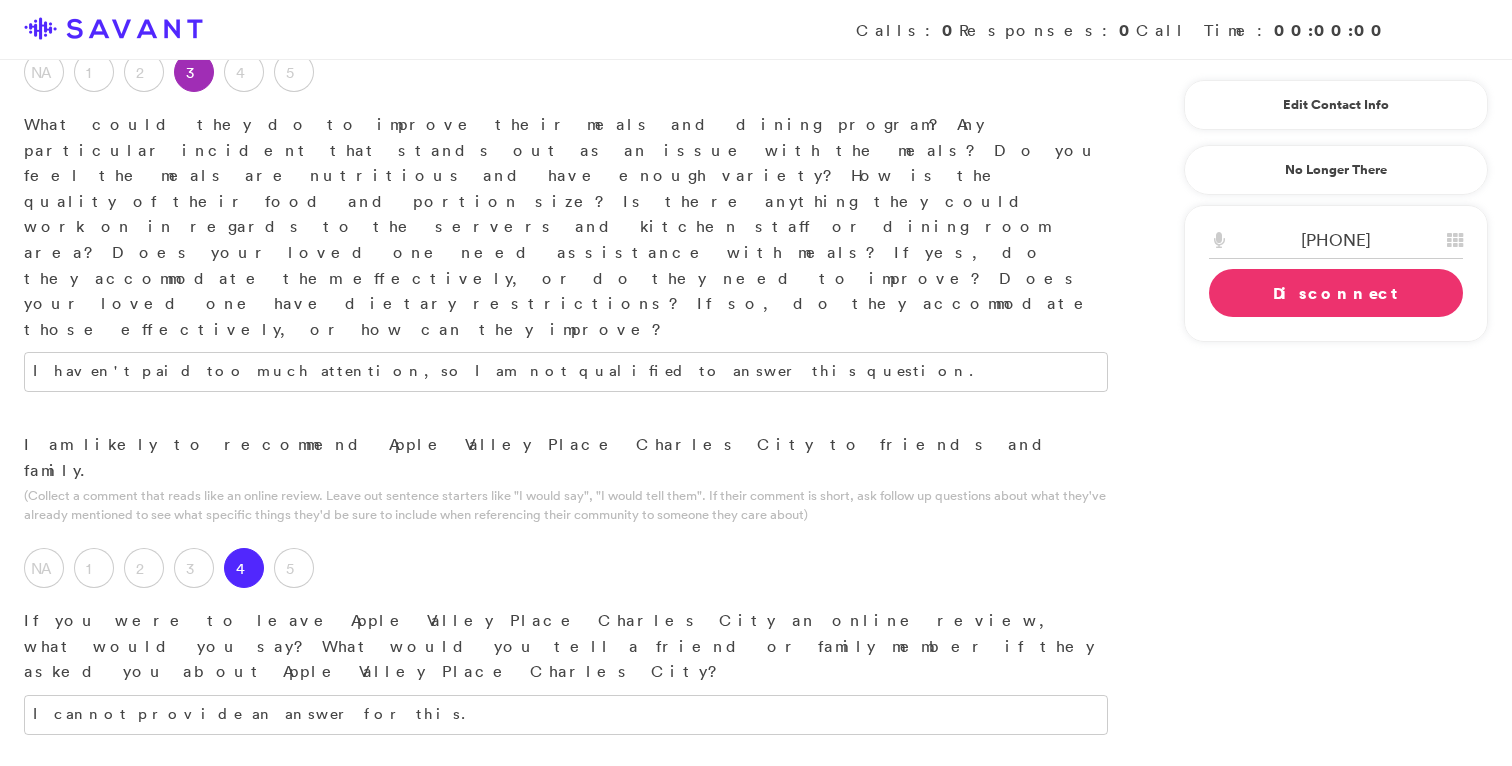 type on "Location, staff" 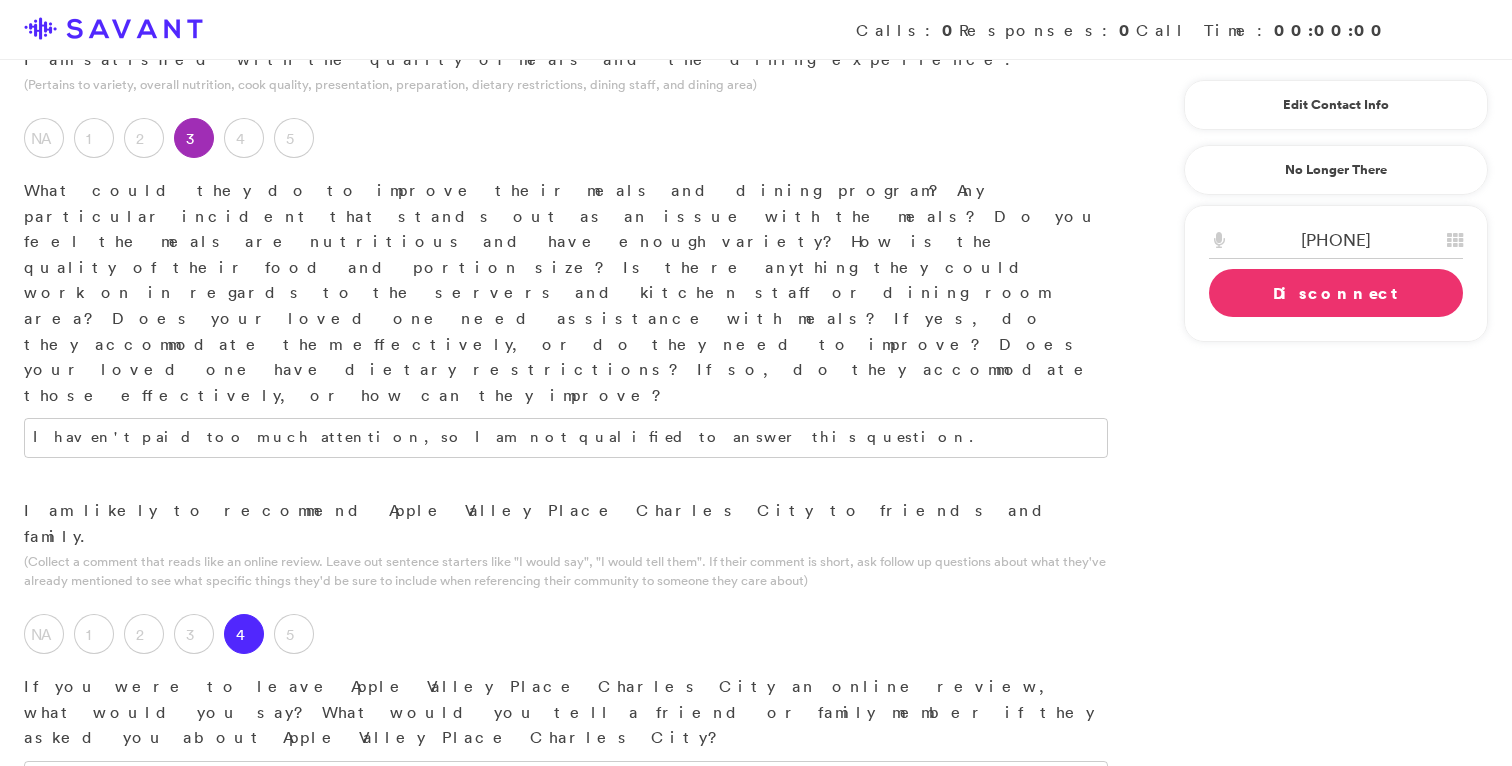 scroll, scrollTop: 2148, scrollLeft: 0, axis: vertical 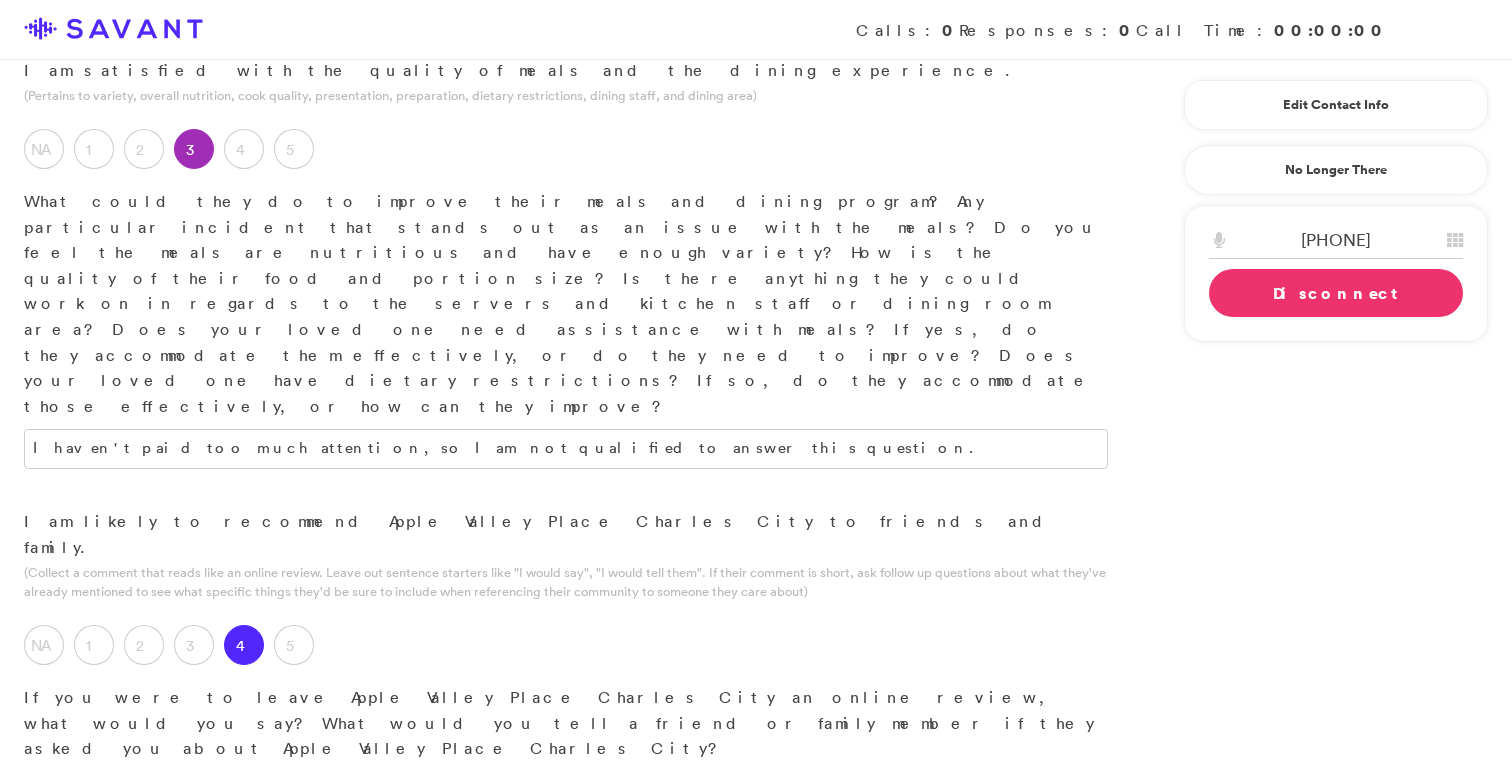 click on "Disconnect" at bounding box center (1336, 293) 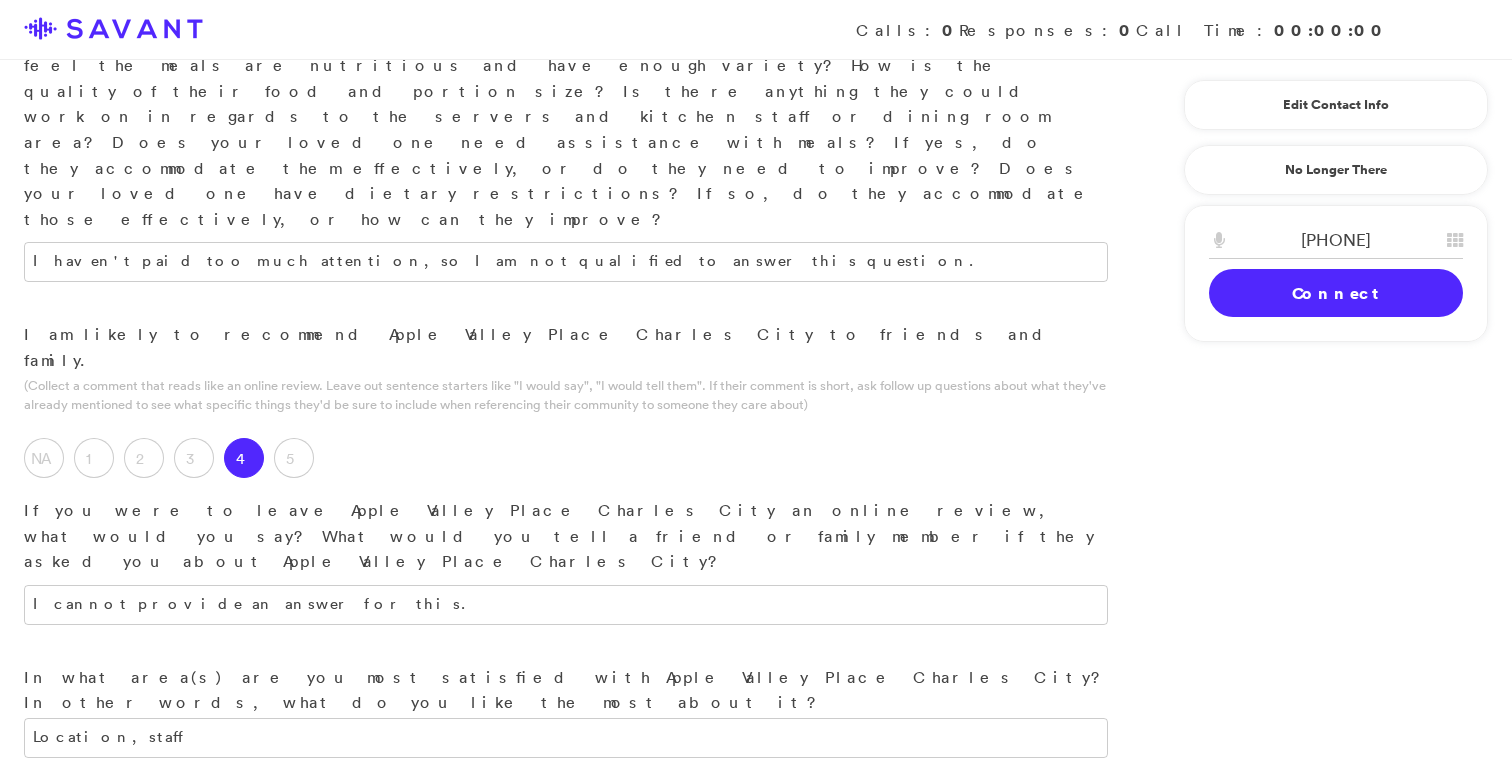 scroll, scrollTop: 2429, scrollLeft: 0, axis: vertical 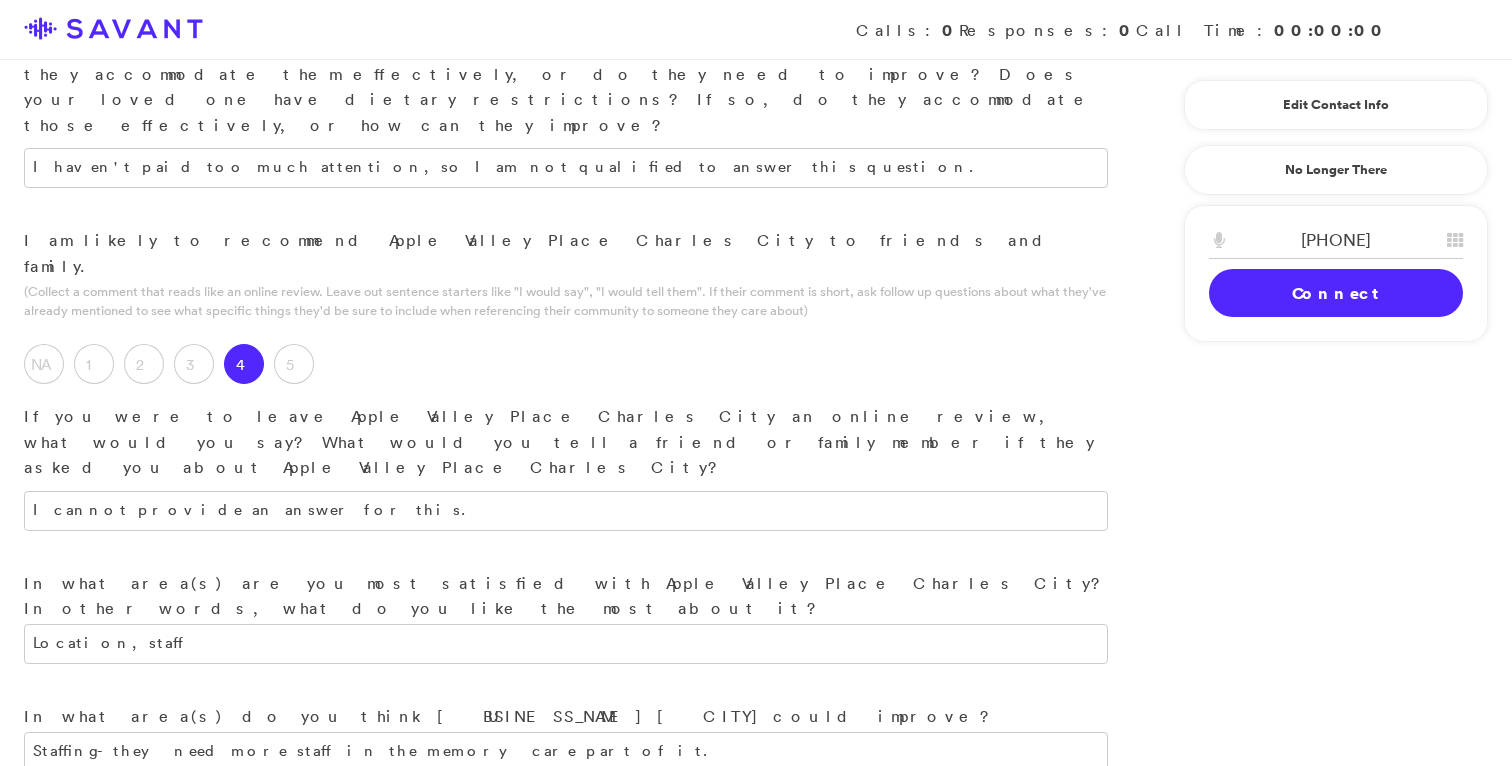 click on "Submit & Next" at bounding box center (150, 1218) 